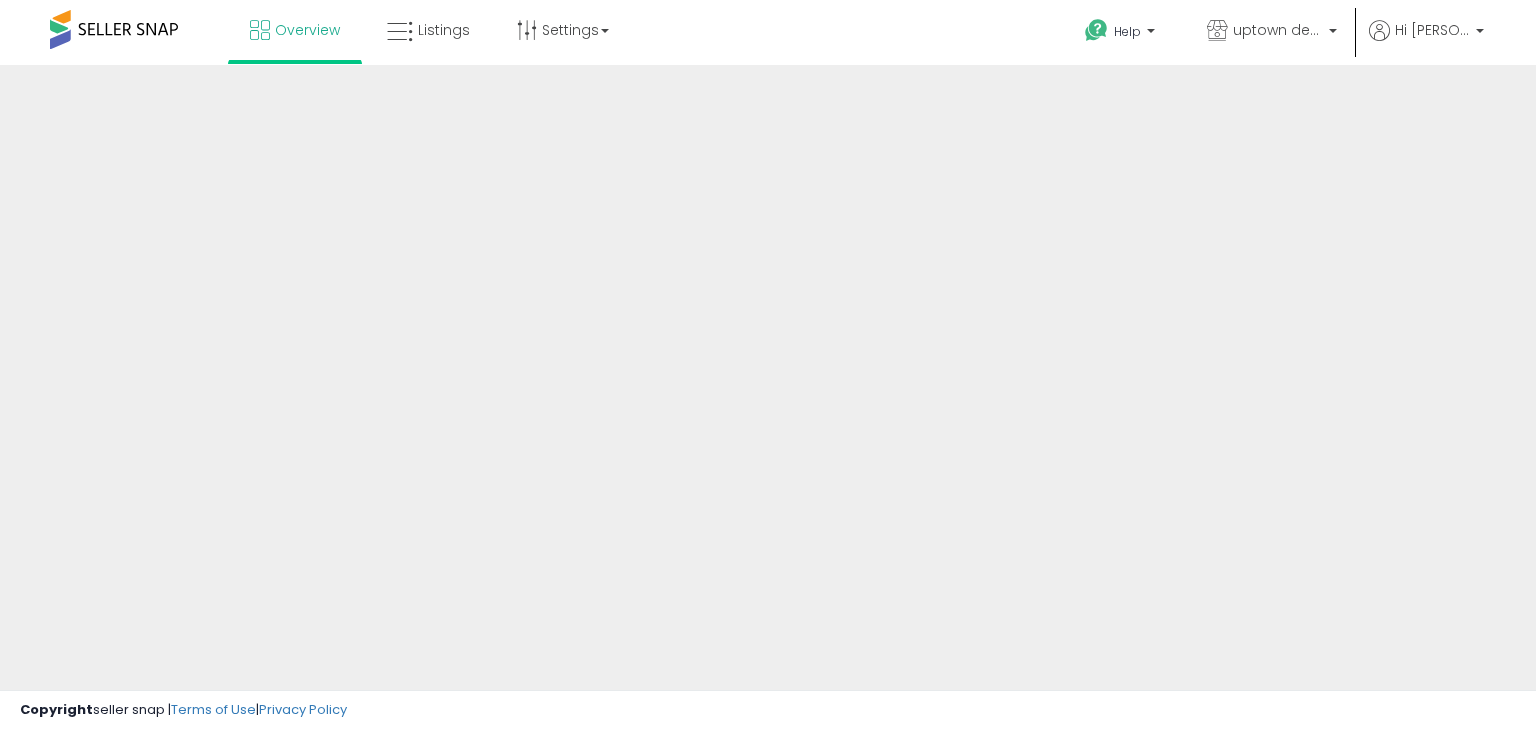 scroll, scrollTop: 0, scrollLeft: 0, axis: both 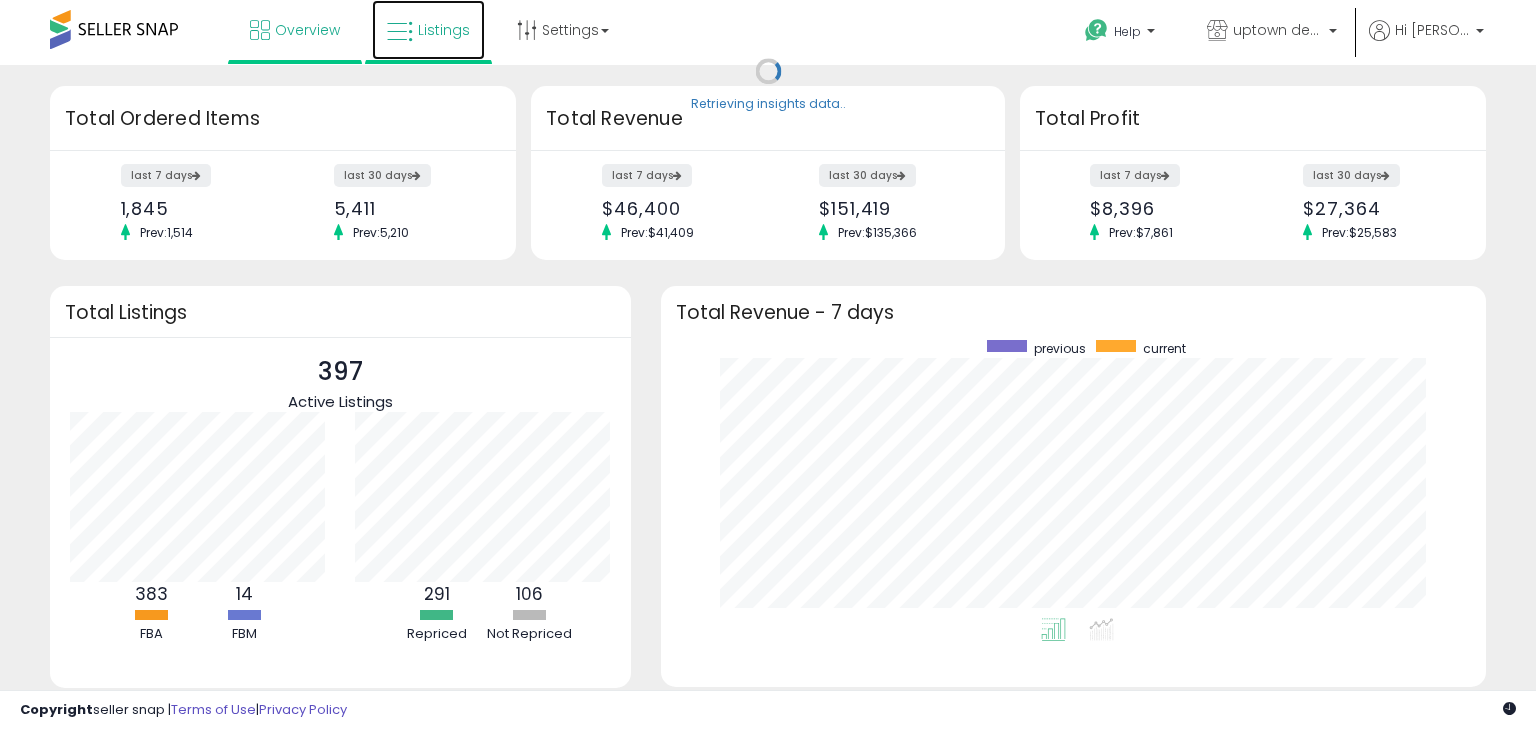 click on "Listings" at bounding box center [444, 30] 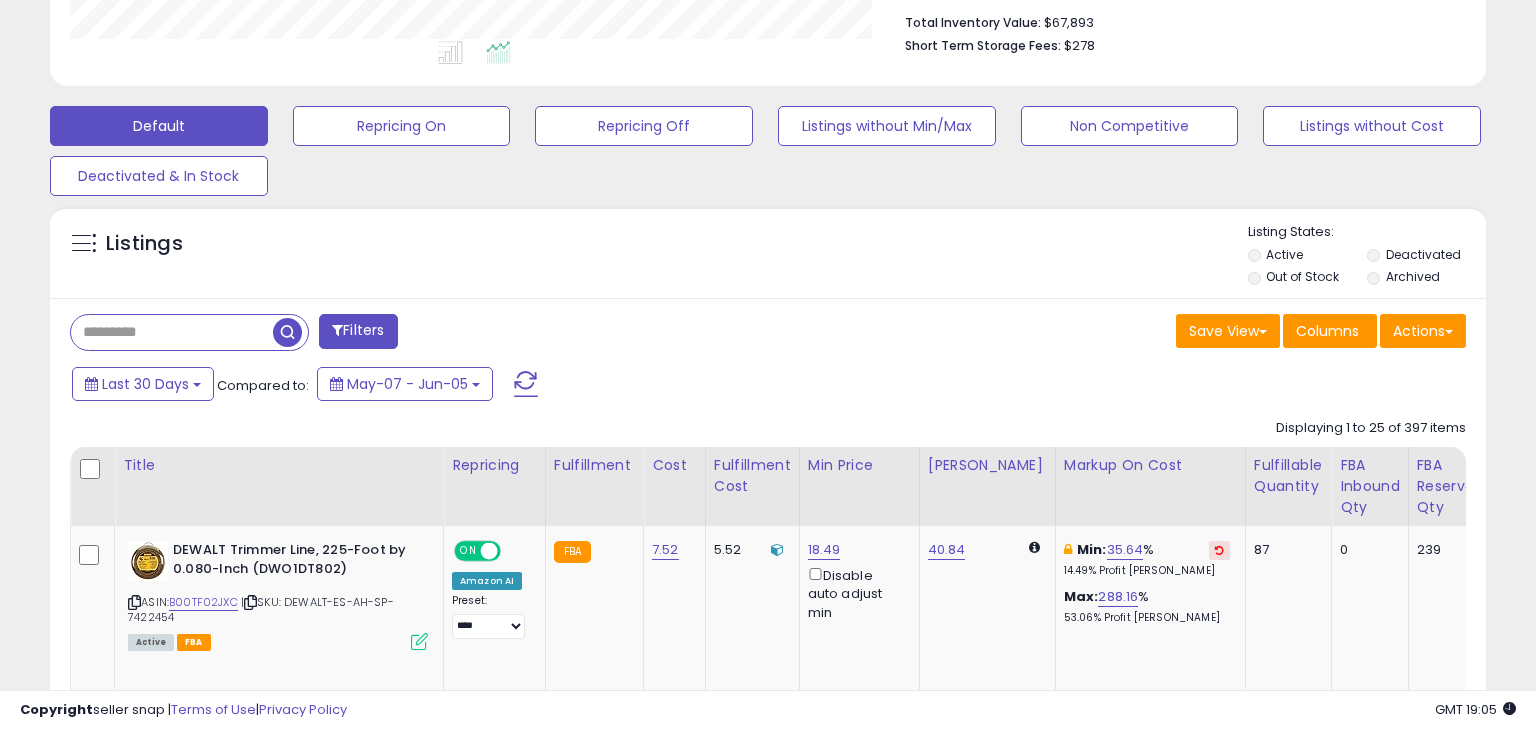 scroll, scrollTop: 585, scrollLeft: 0, axis: vertical 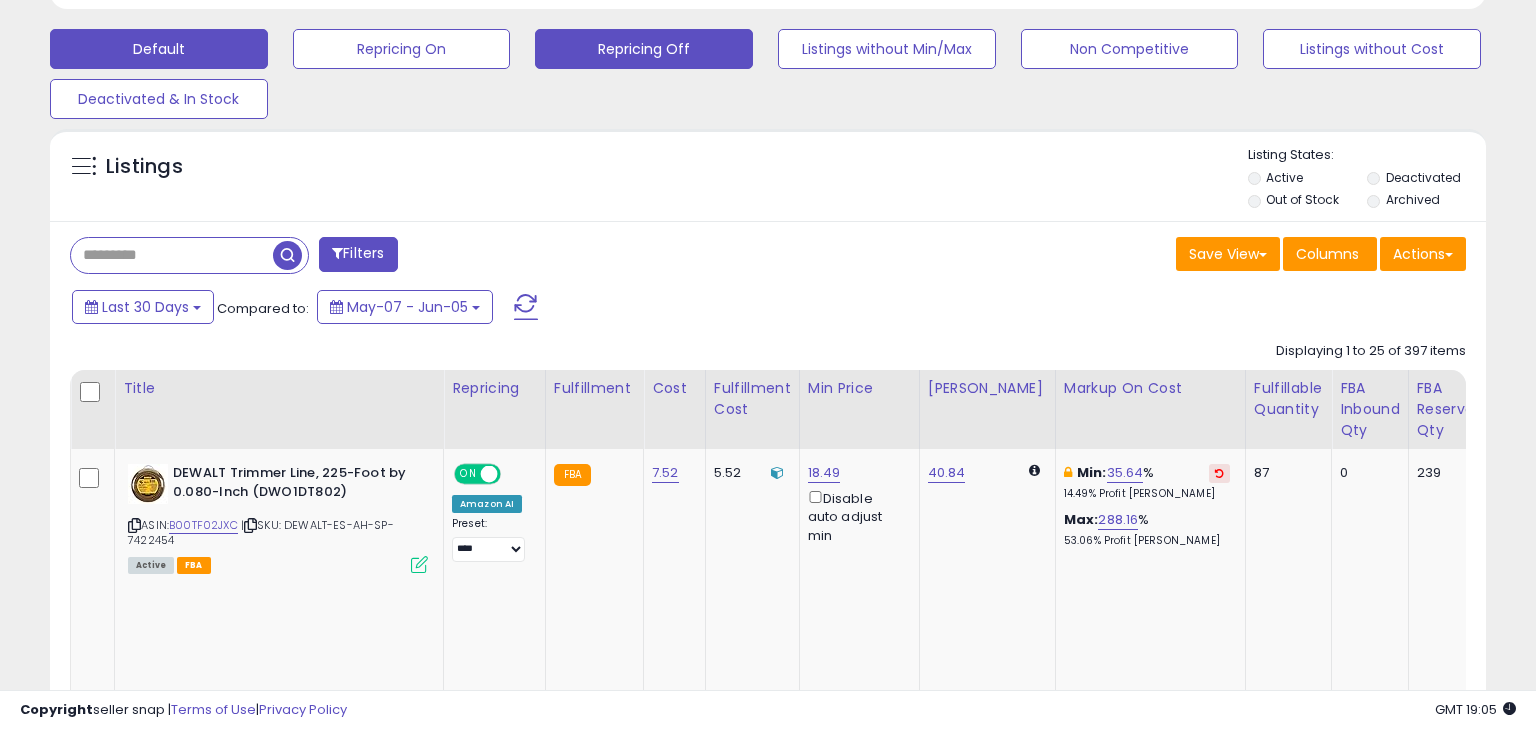 click on "Repricing Off" at bounding box center (402, 49) 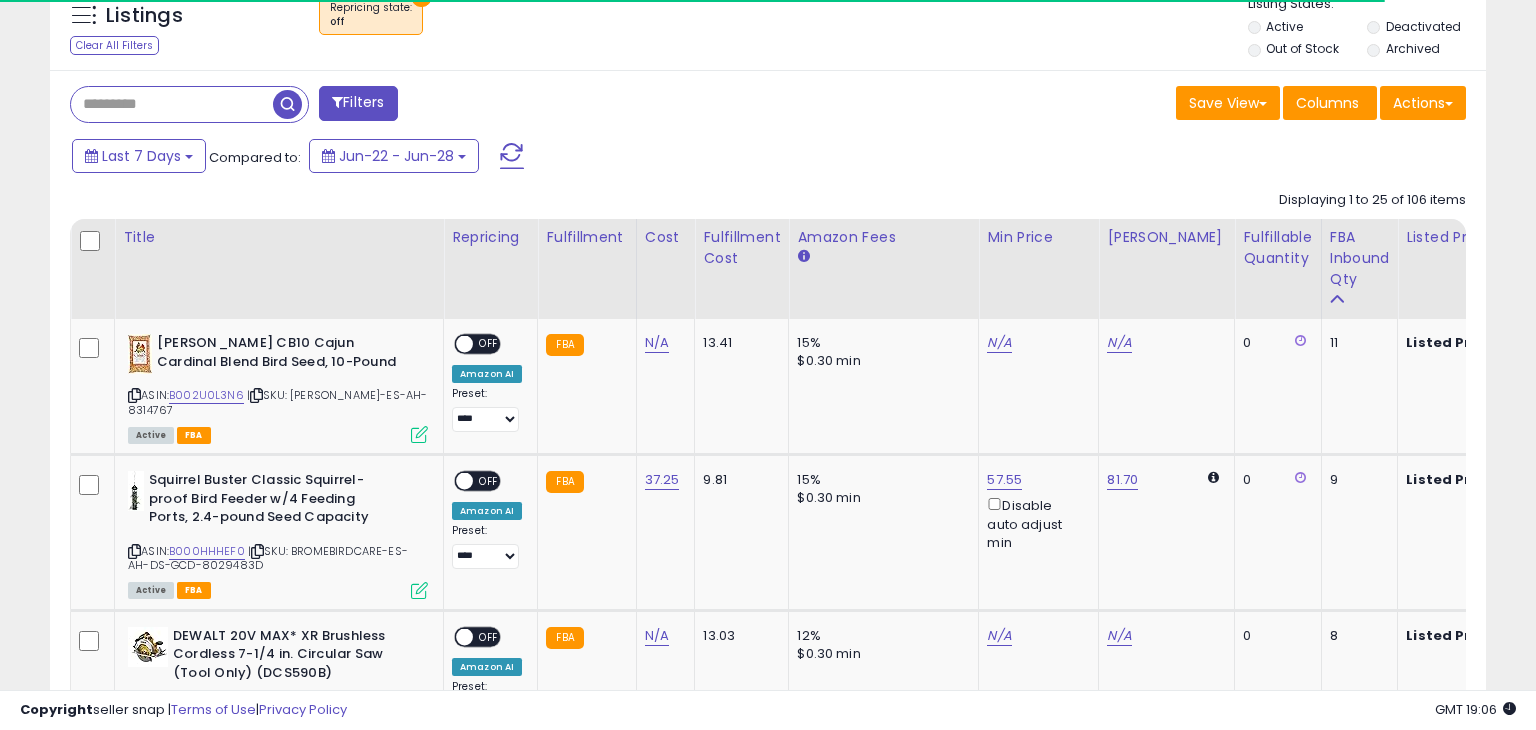 scroll, scrollTop: 753, scrollLeft: 0, axis: vertical 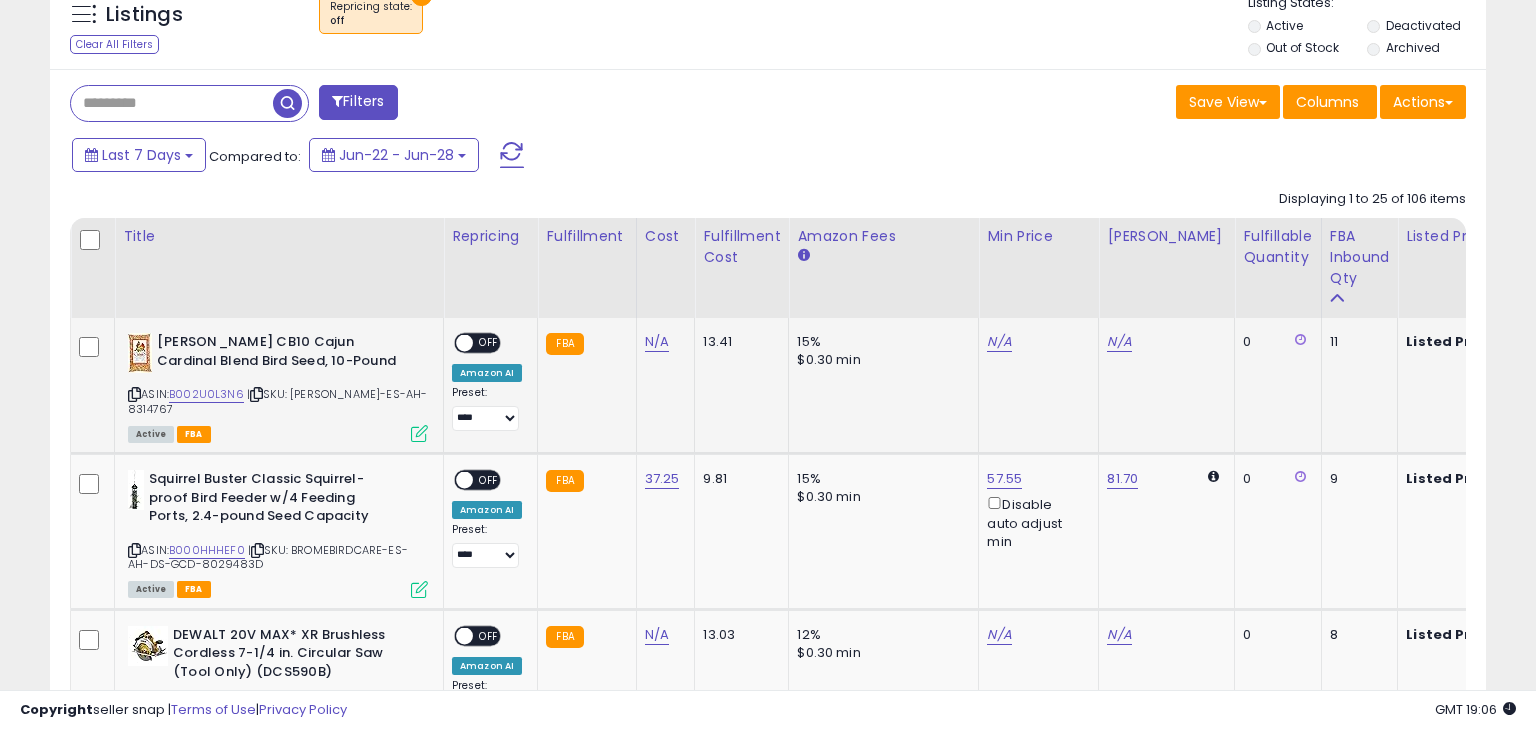 click at bounding box center [134, 394] 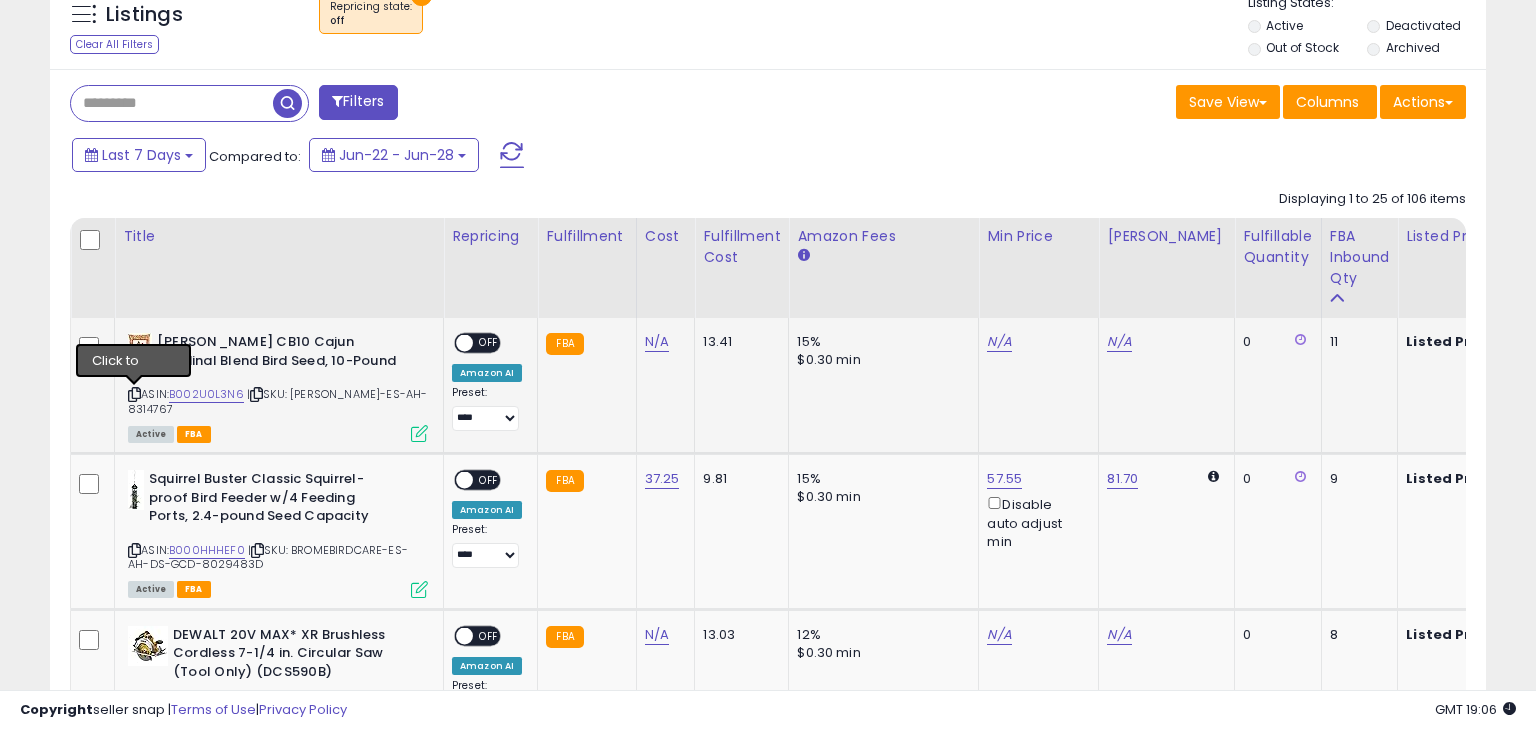 click at bounding box center (134, 394) 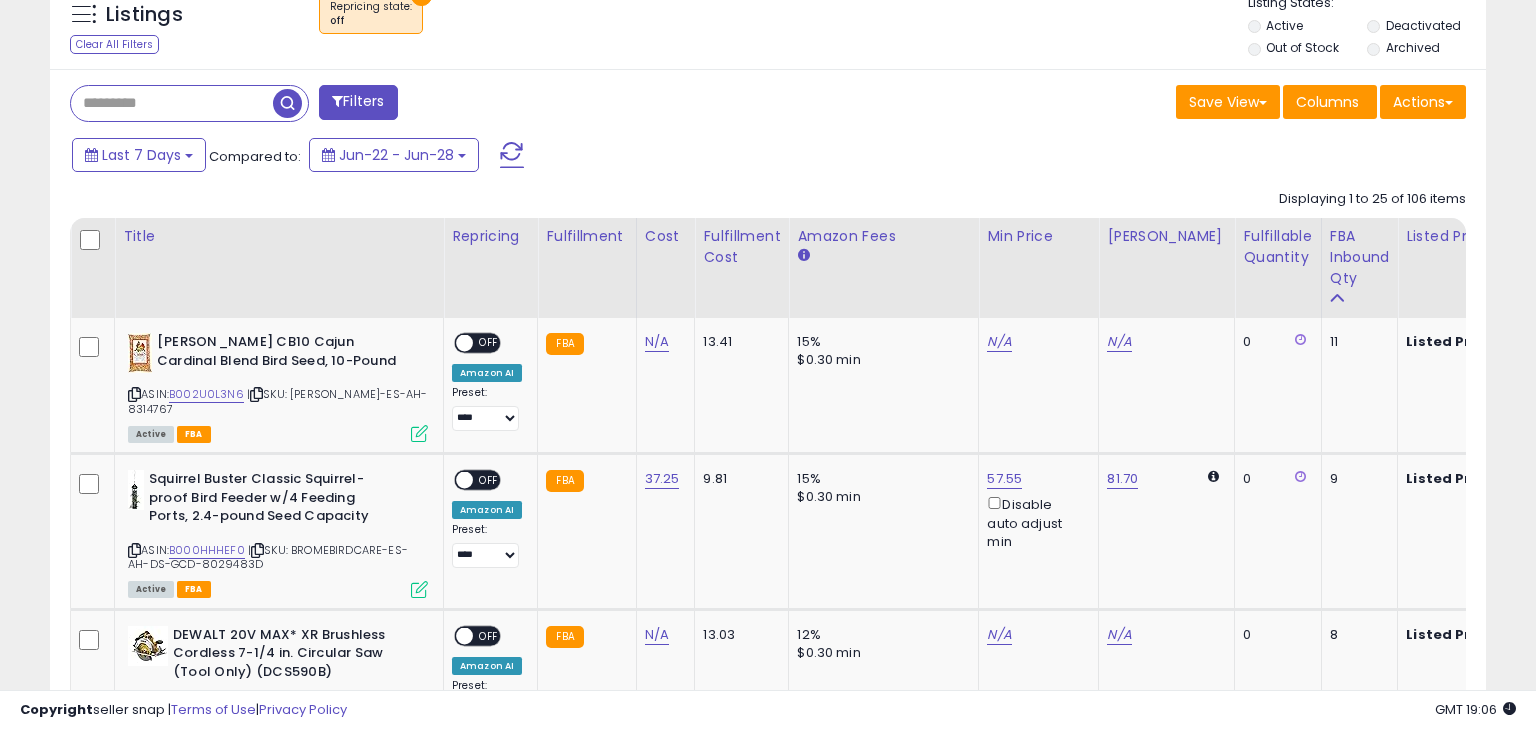 click at bounding box center (172, 103) 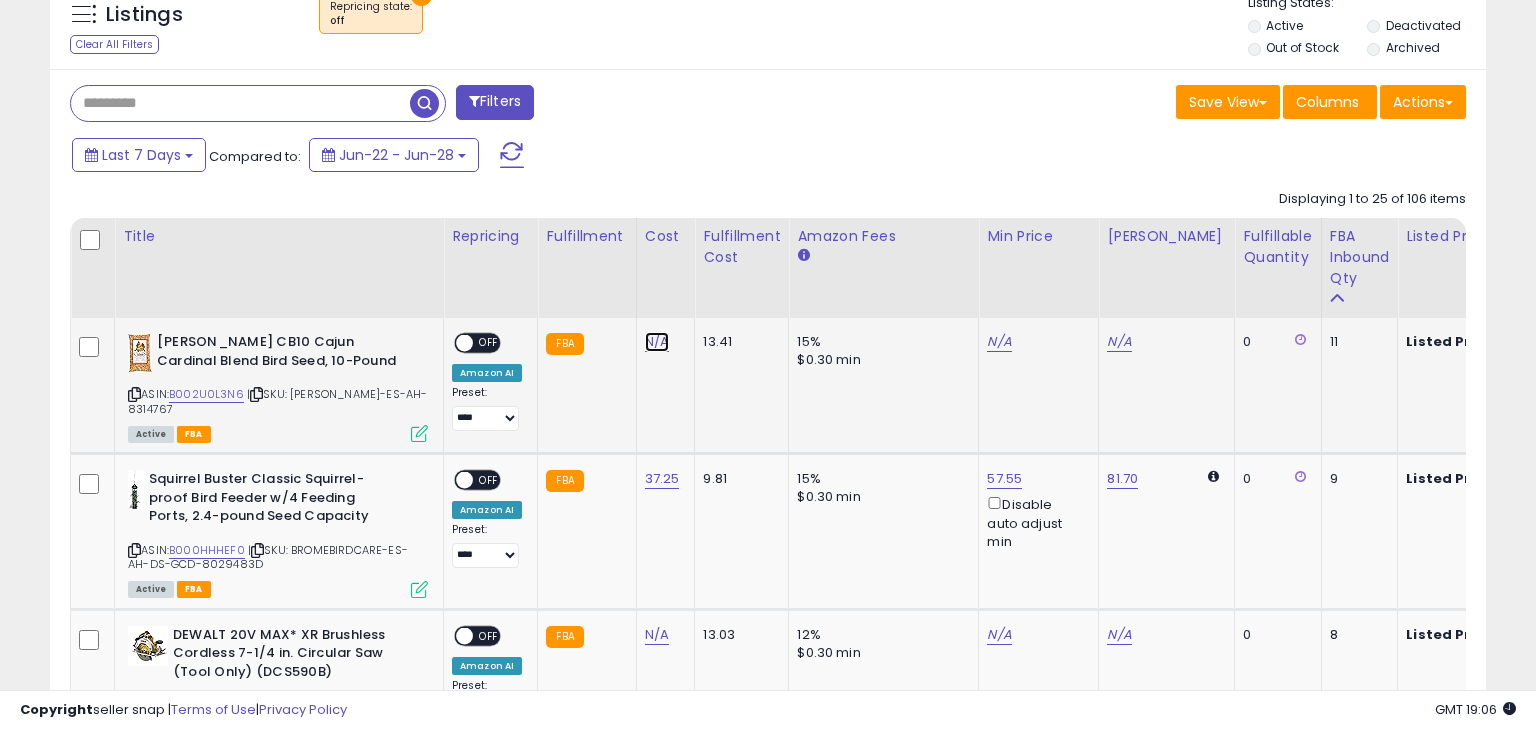 click on "N/A" at bounding box center [657, 342] 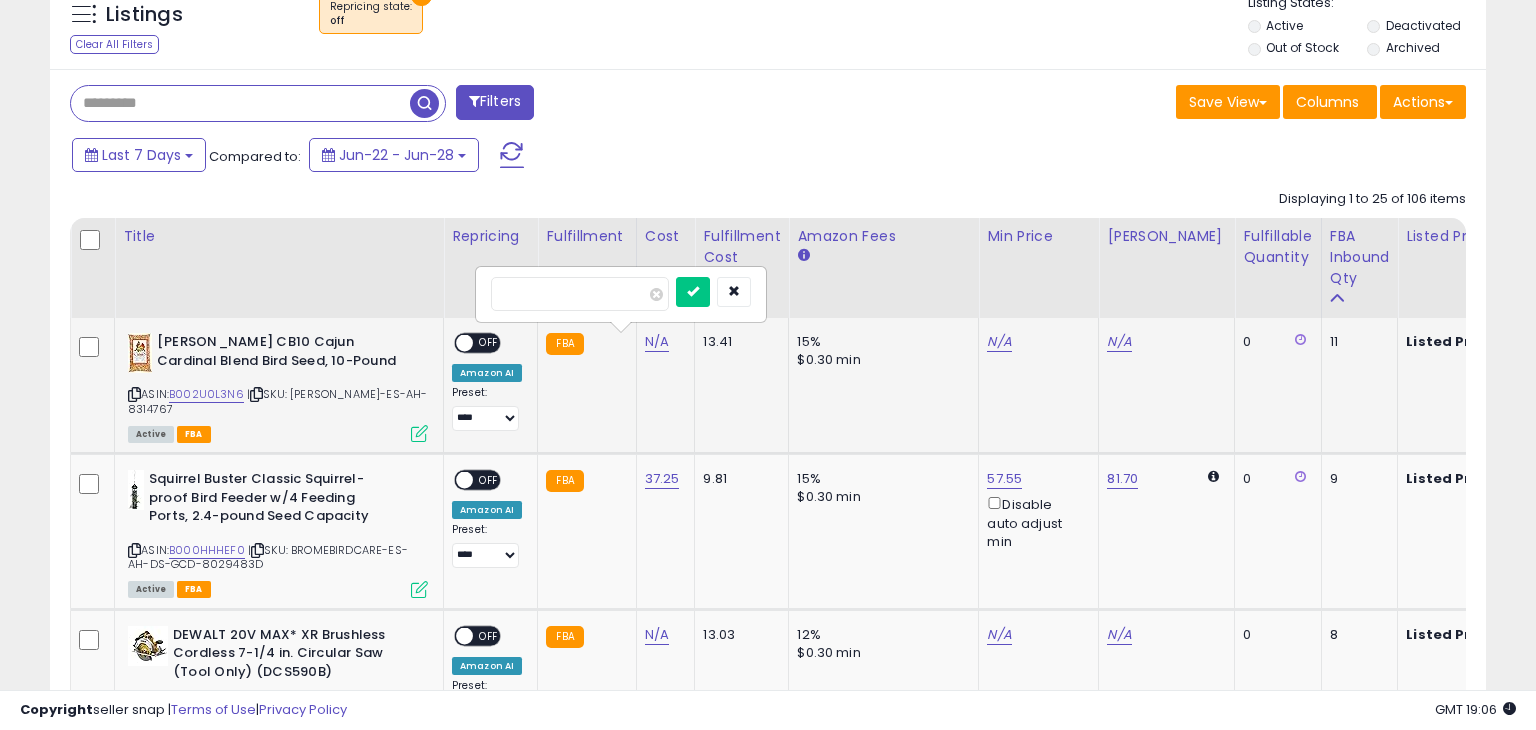 type on "*****" 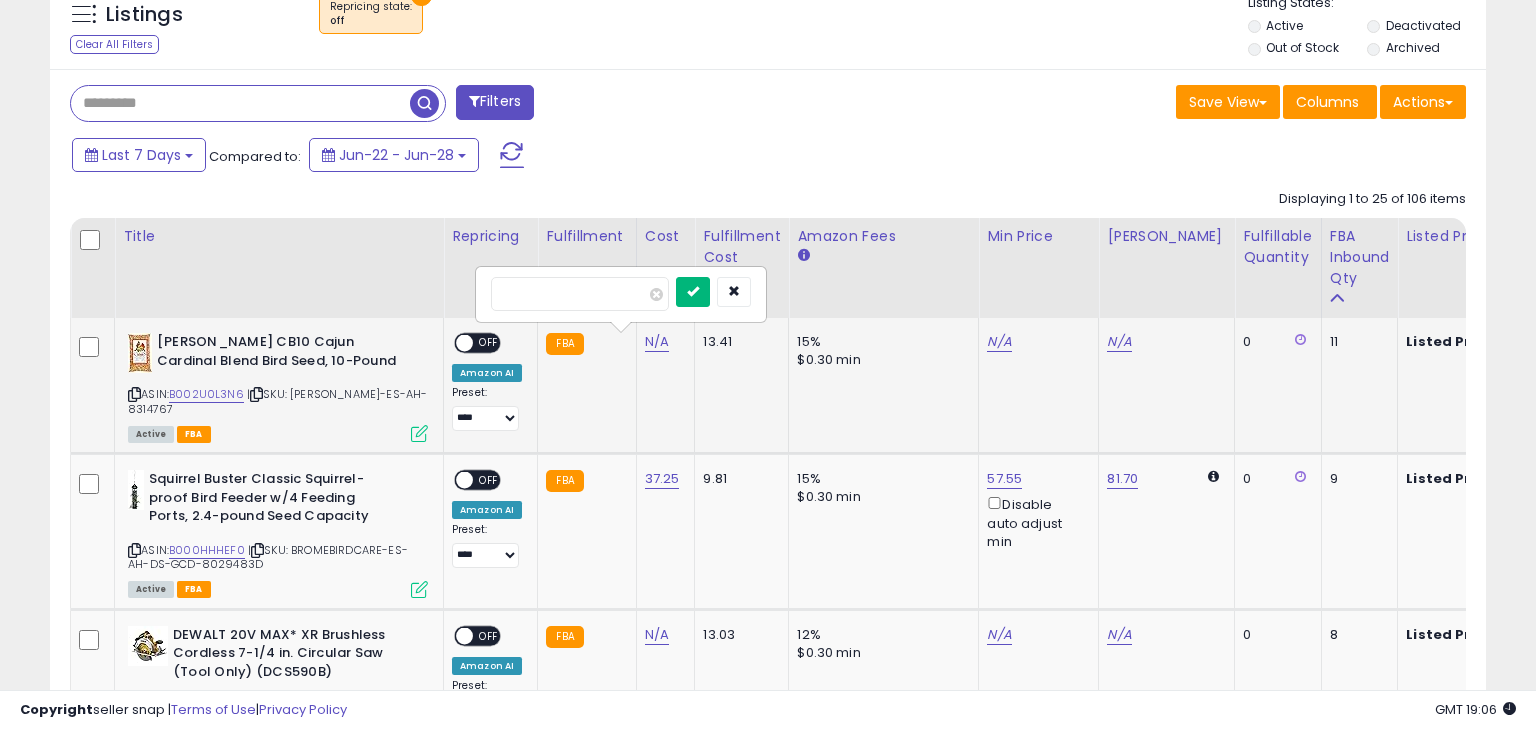 click at bounding box center (693, 292) 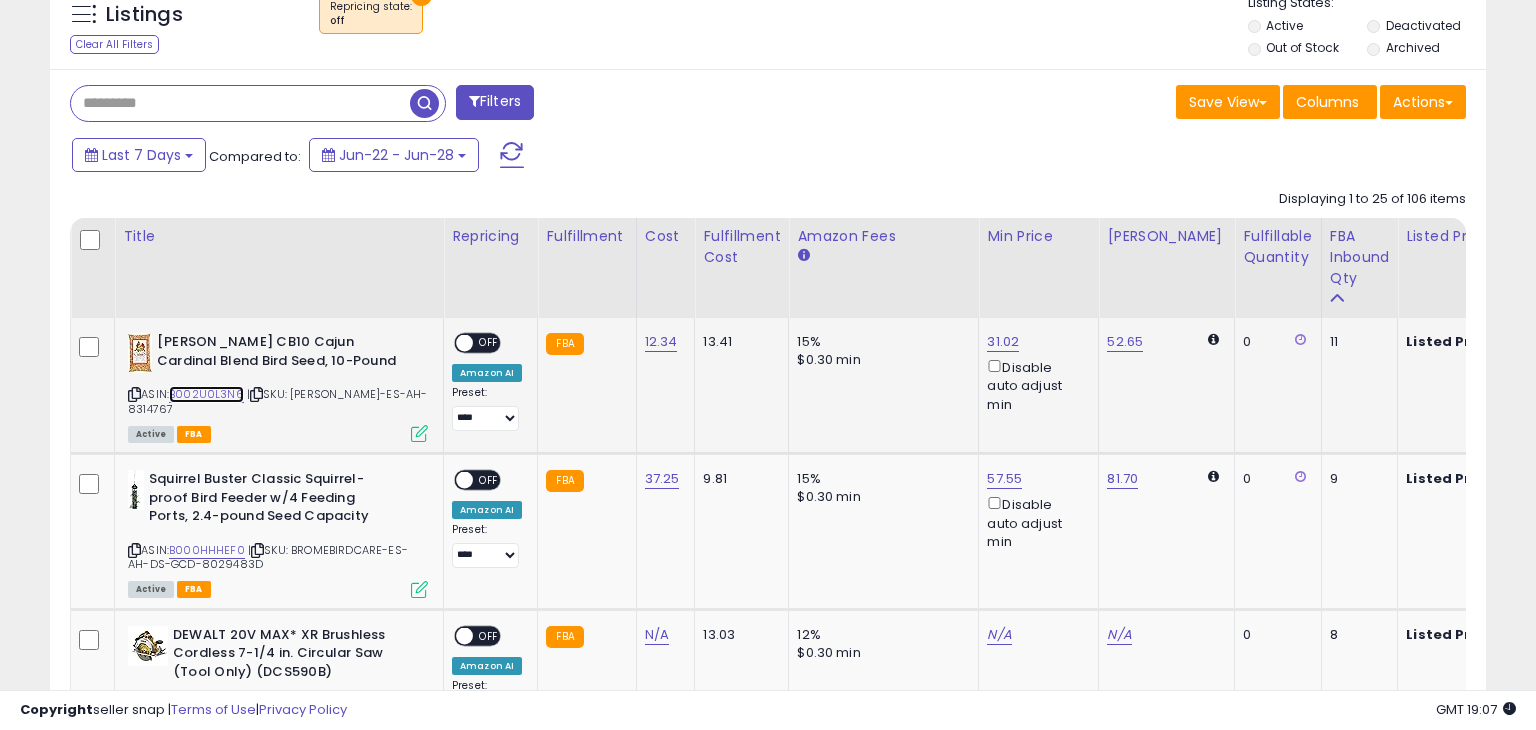 click on "B002U0L3N6" at bounding box center [206, 394] 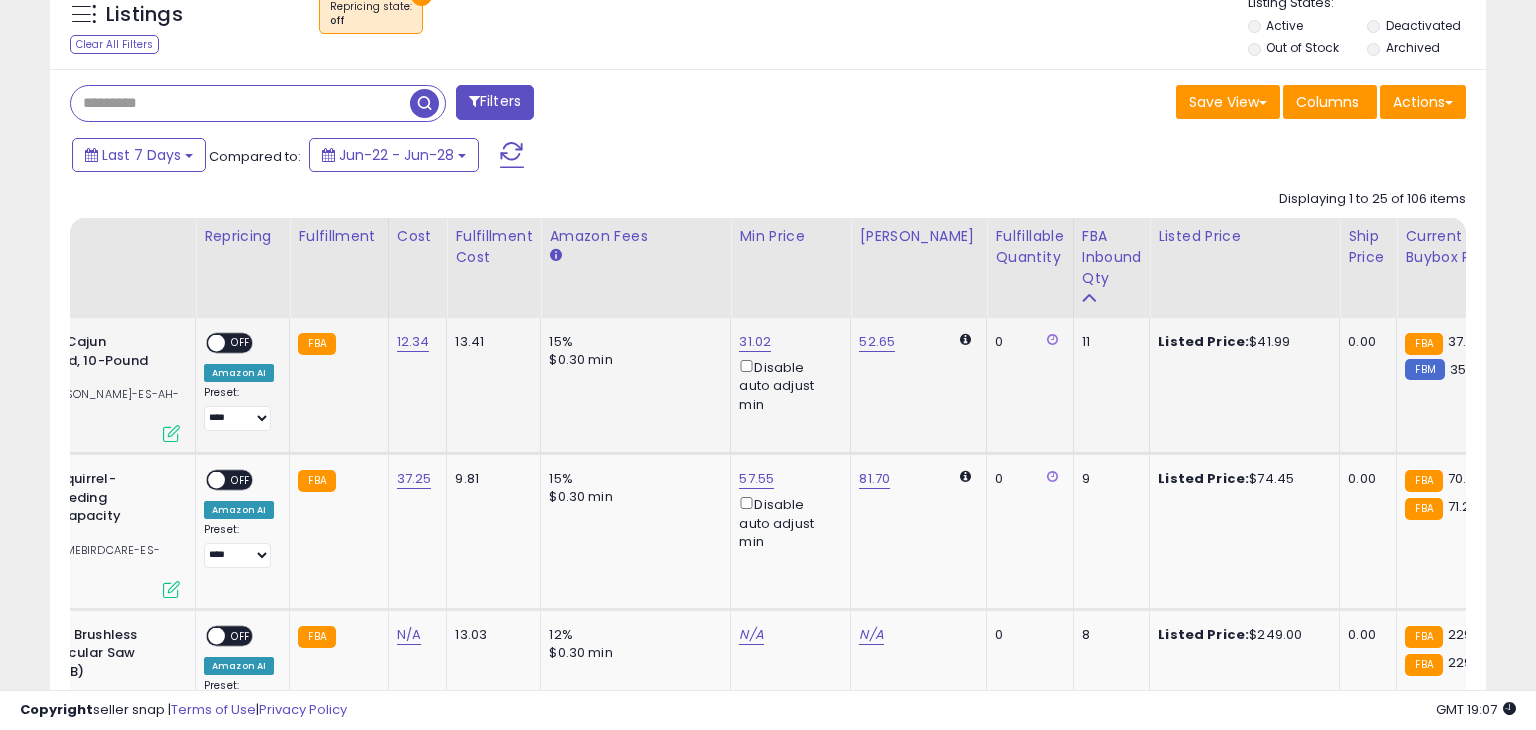 scroll, scrollTop: 0, scrollLeft: 276, axis: horizontal 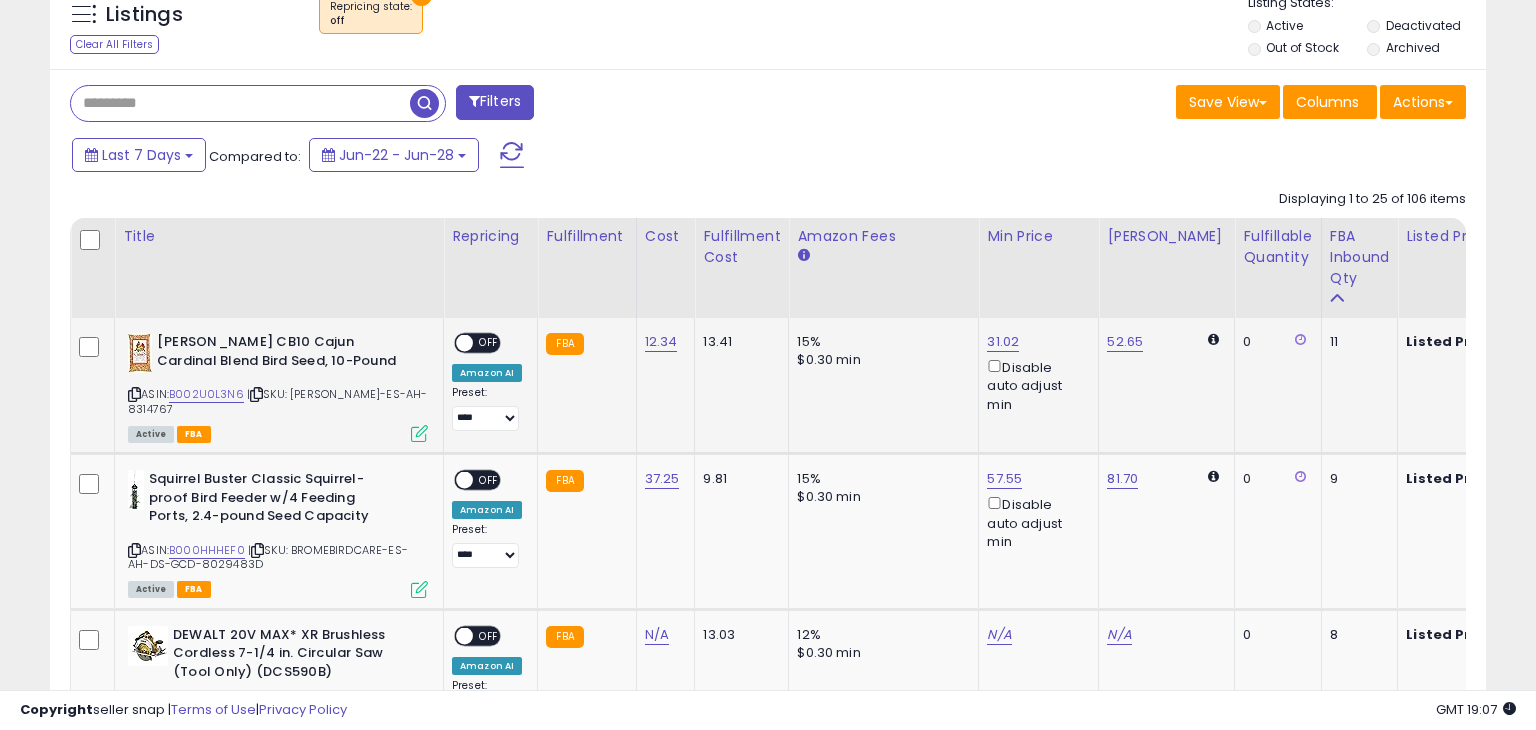 click on "OFF" at bounding box center [489, 343] 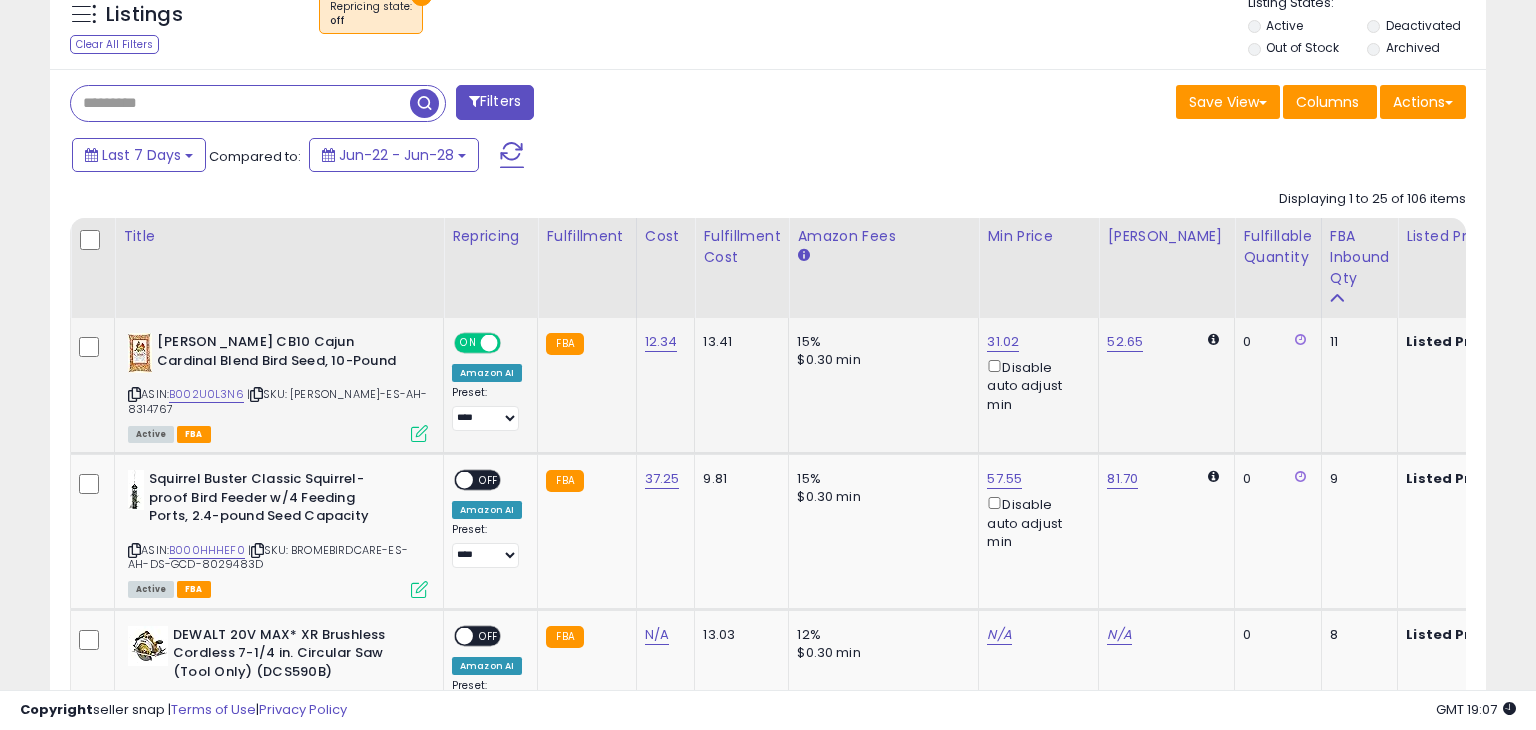 click at bounding box center [419, 433] 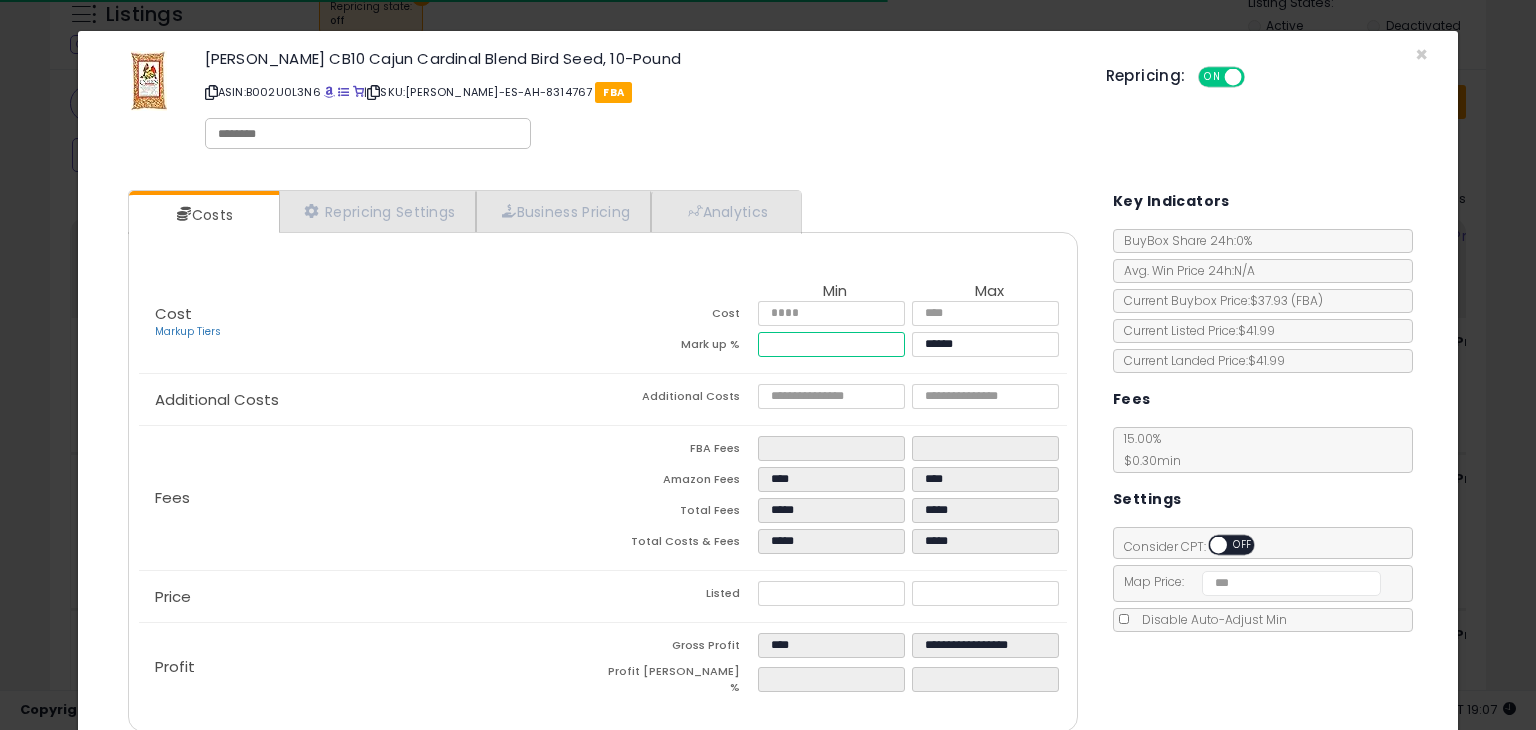 click on "****" at bounding box center (831, 344) 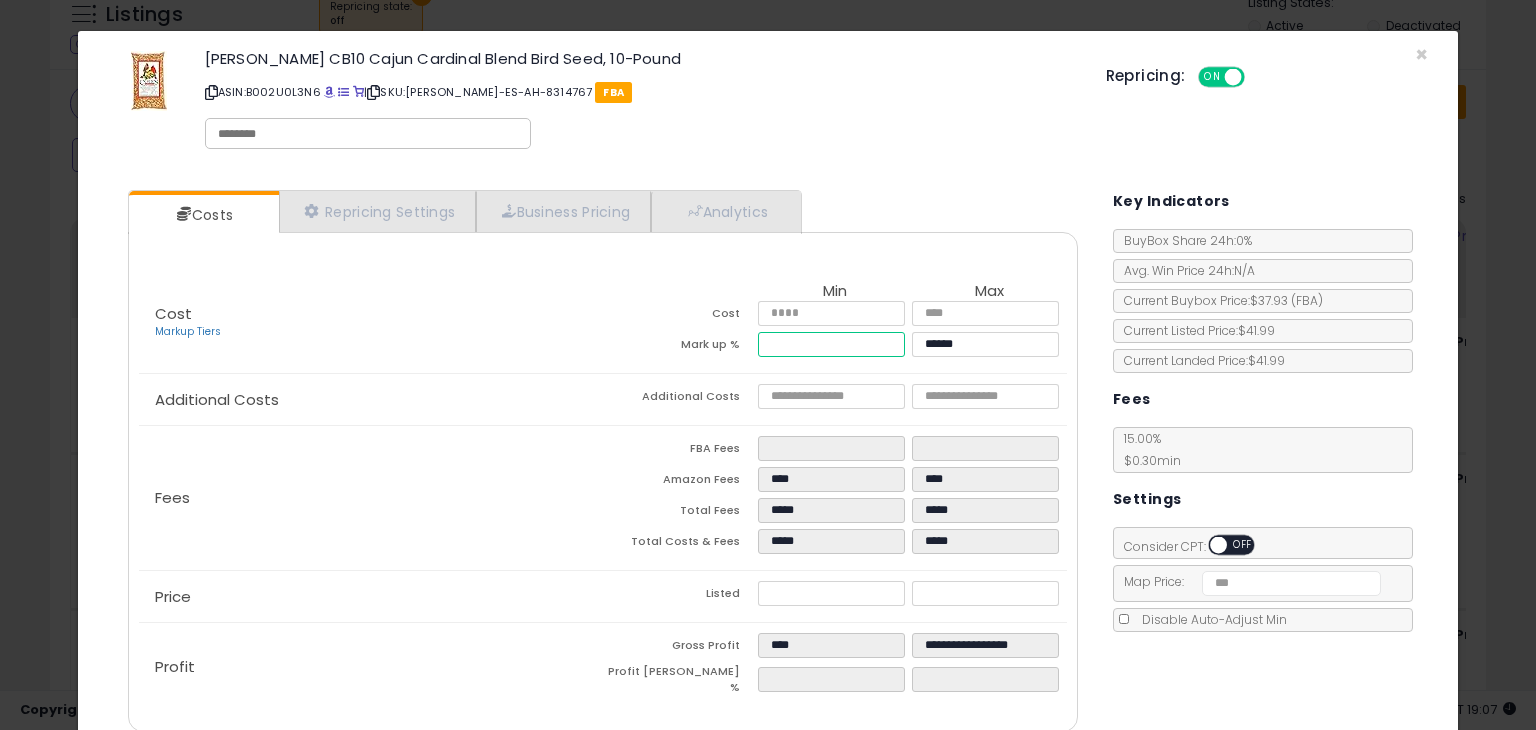 type on "*****" 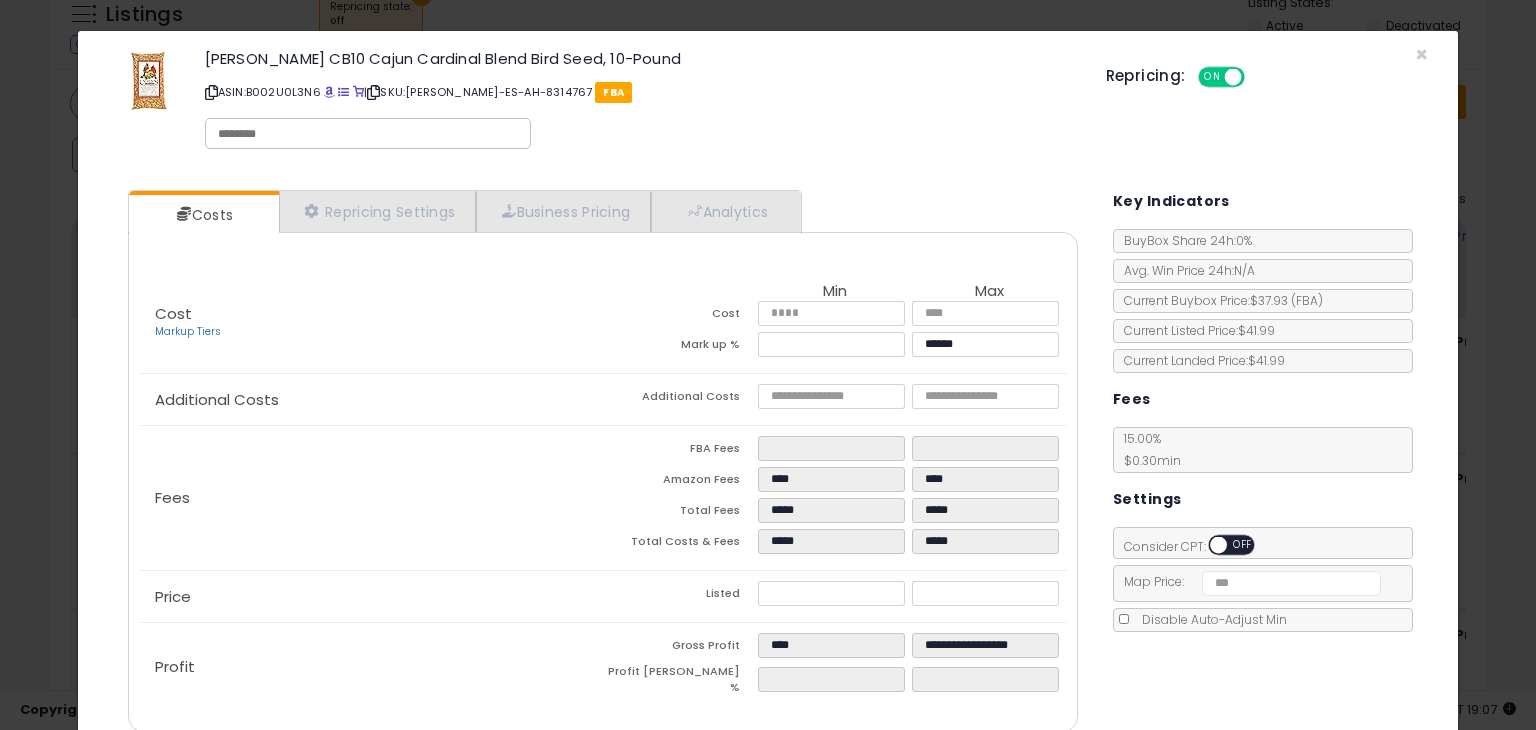 click on "Cost
Markup Tiers
Min
Max
Cost
*****
*****
Mark up %
*****
******" at bounding box center [603, 323] 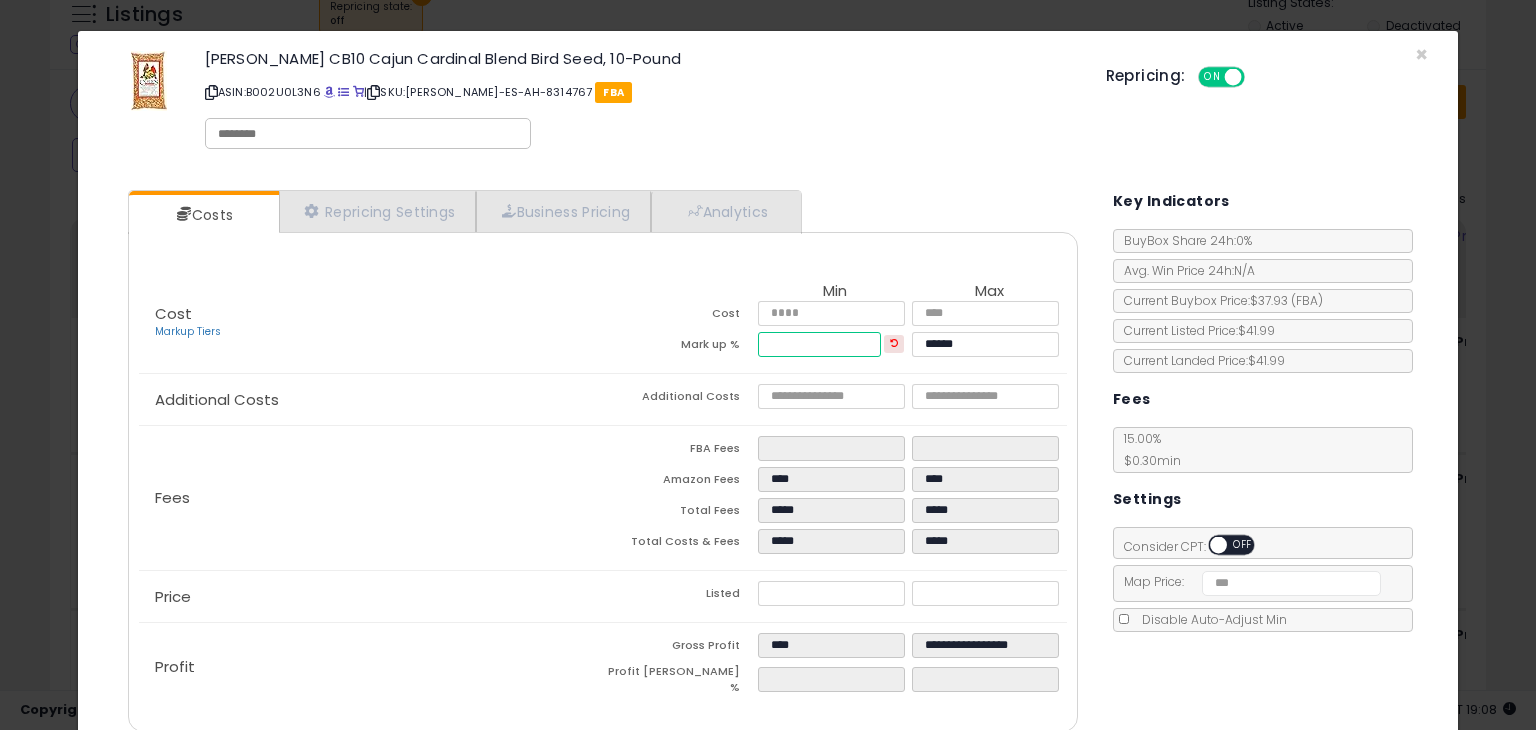 click on "*****" at bounding box center [820, 344] 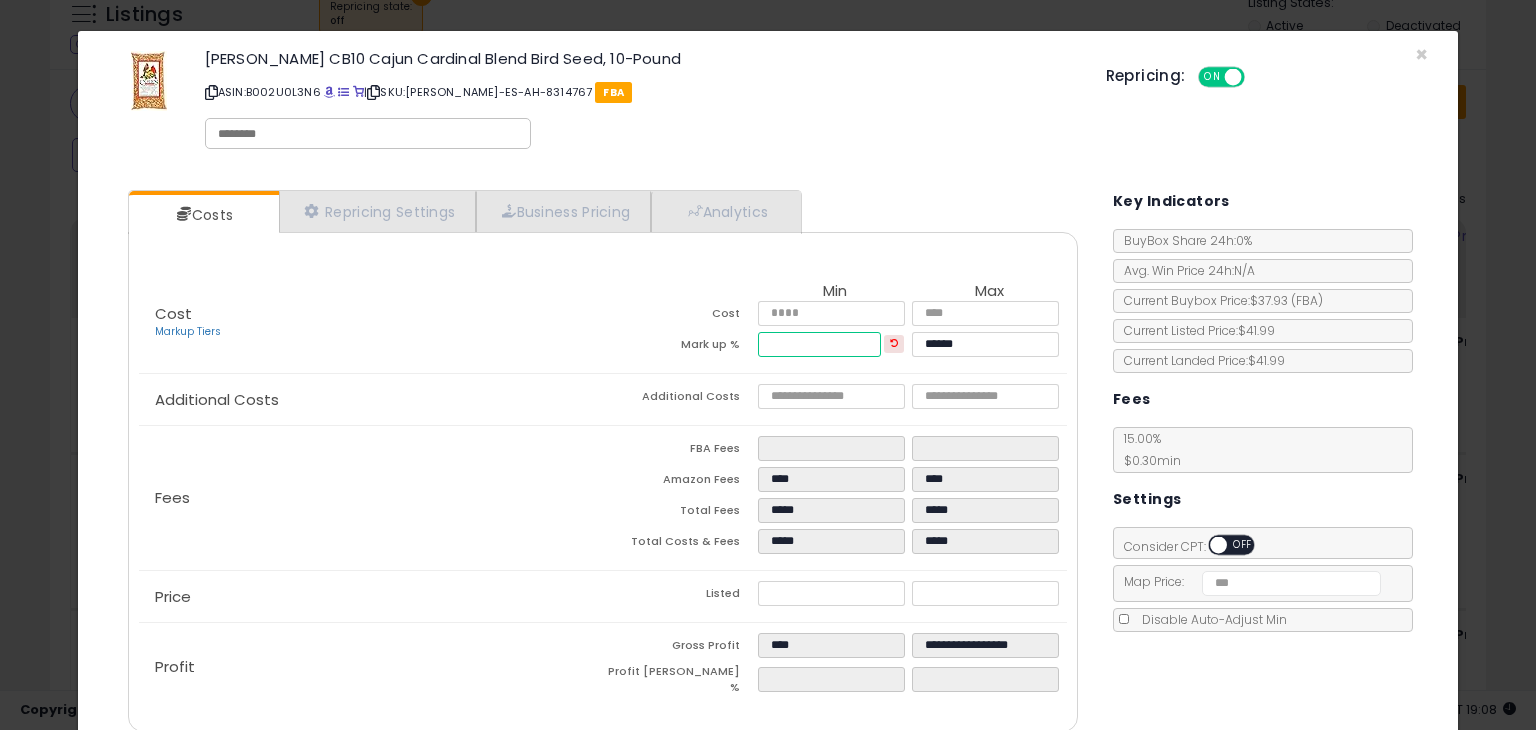 click on "*****" at bounding box center [820, 344] 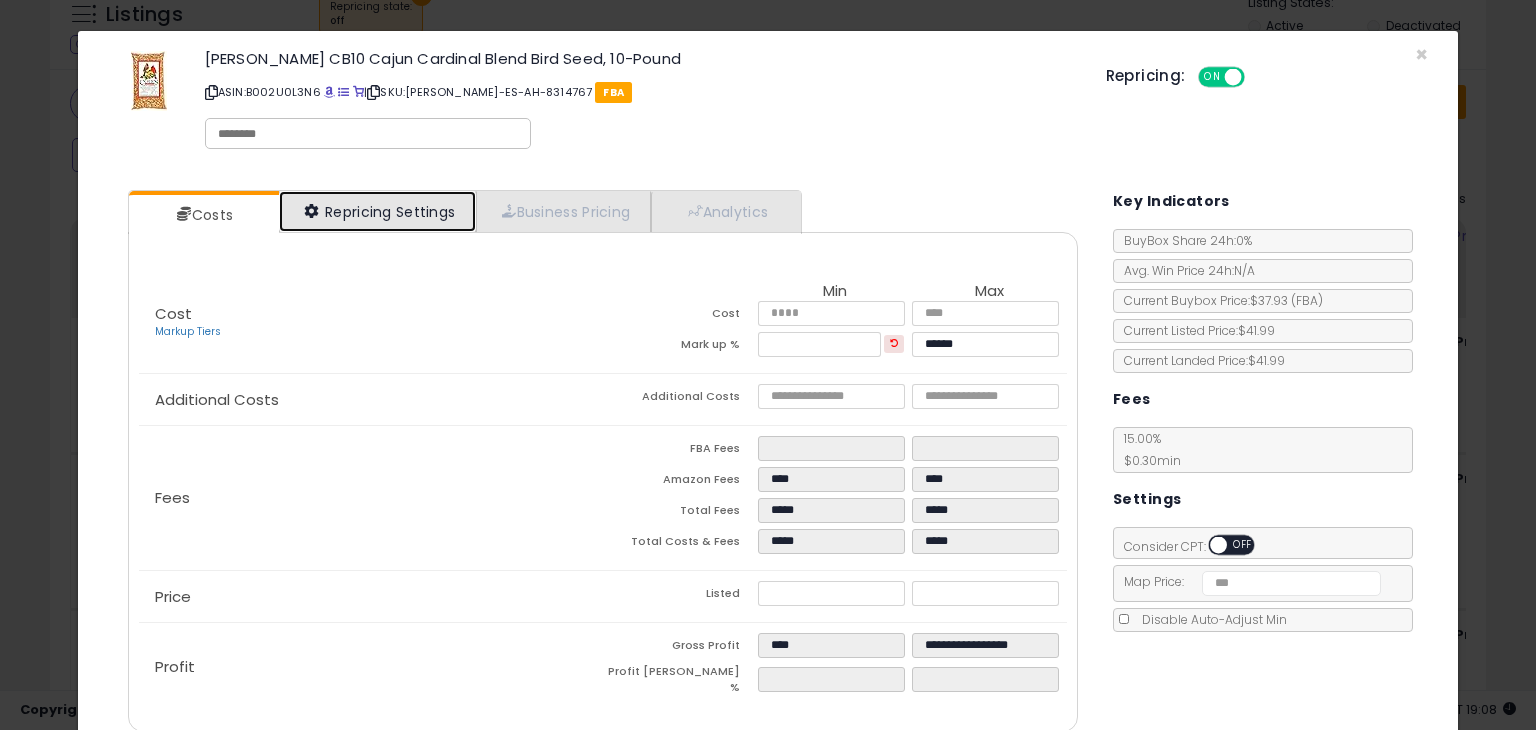 click on "Repricing Settings" at bounding box center [378, 211] 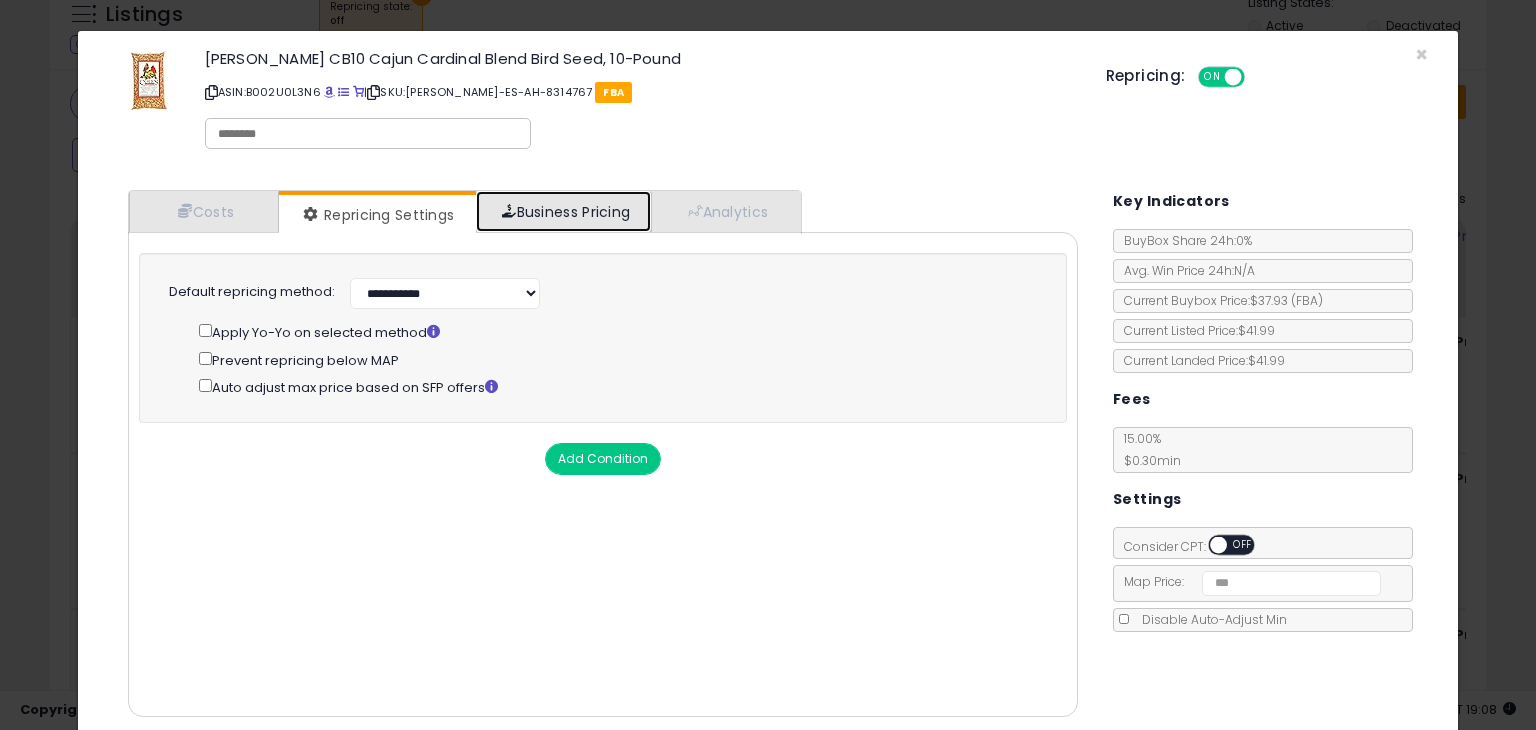 click on "Business Pricing" at bounding box center [563, 211] 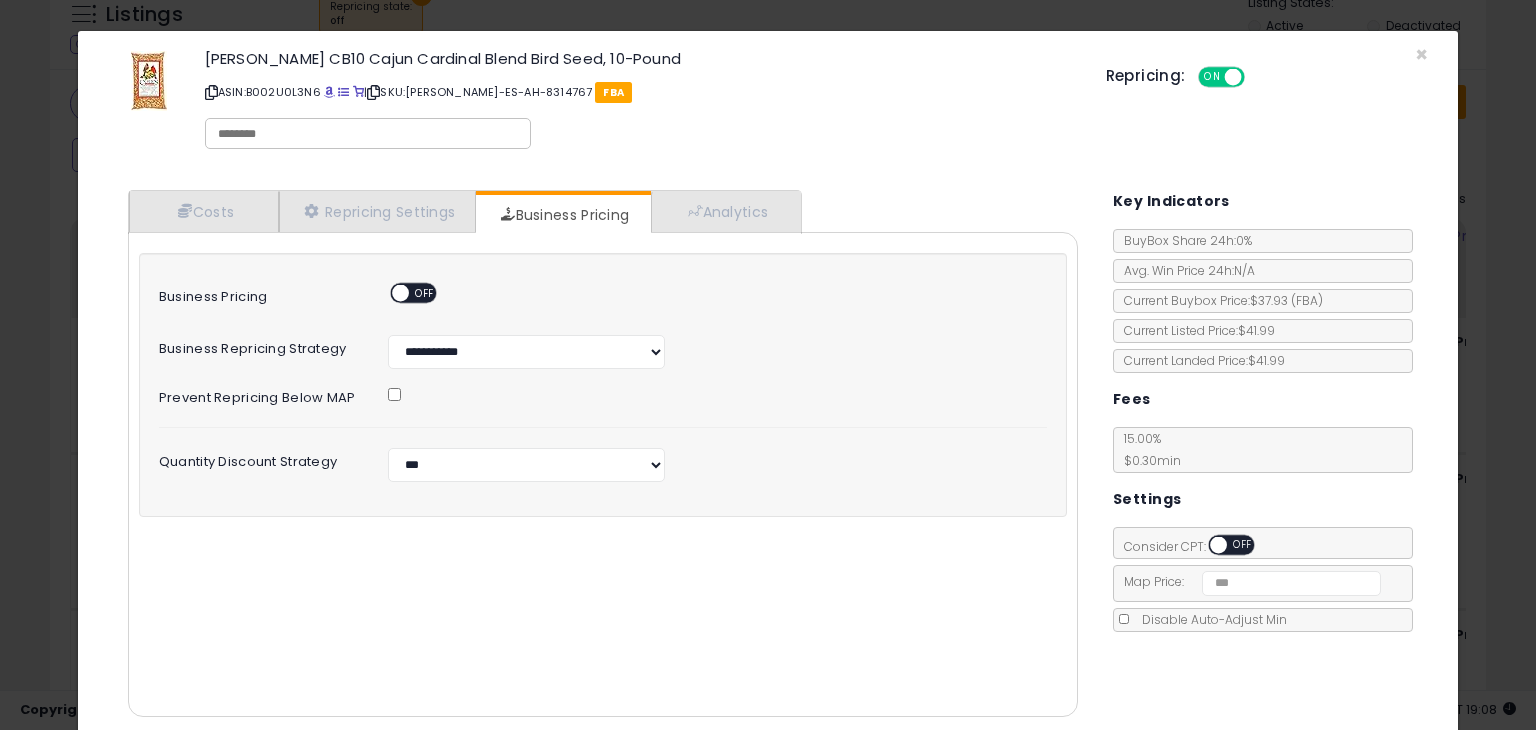 click on "OFF" at bounding box center [425, 293] 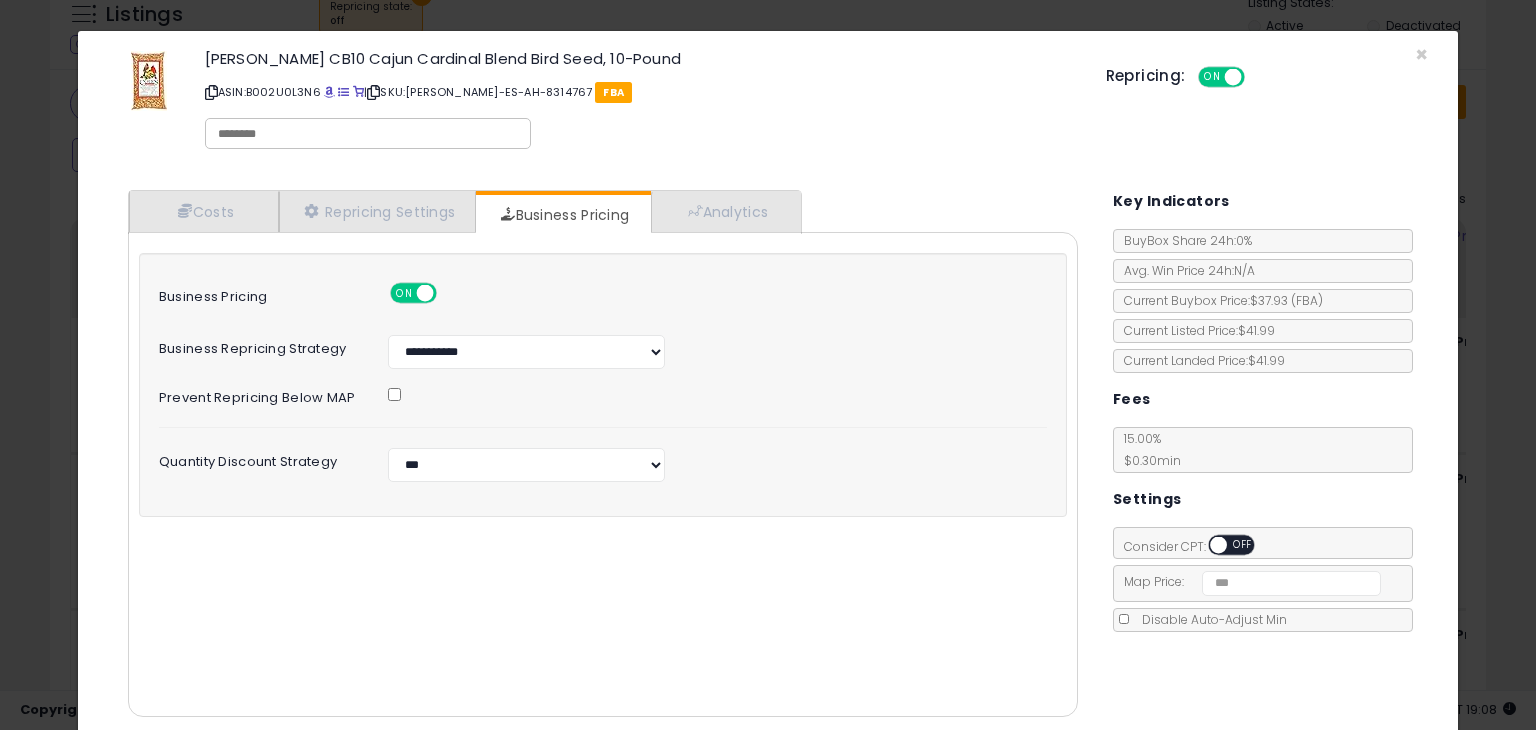 click on "ON" at bounding box center (405, 293) 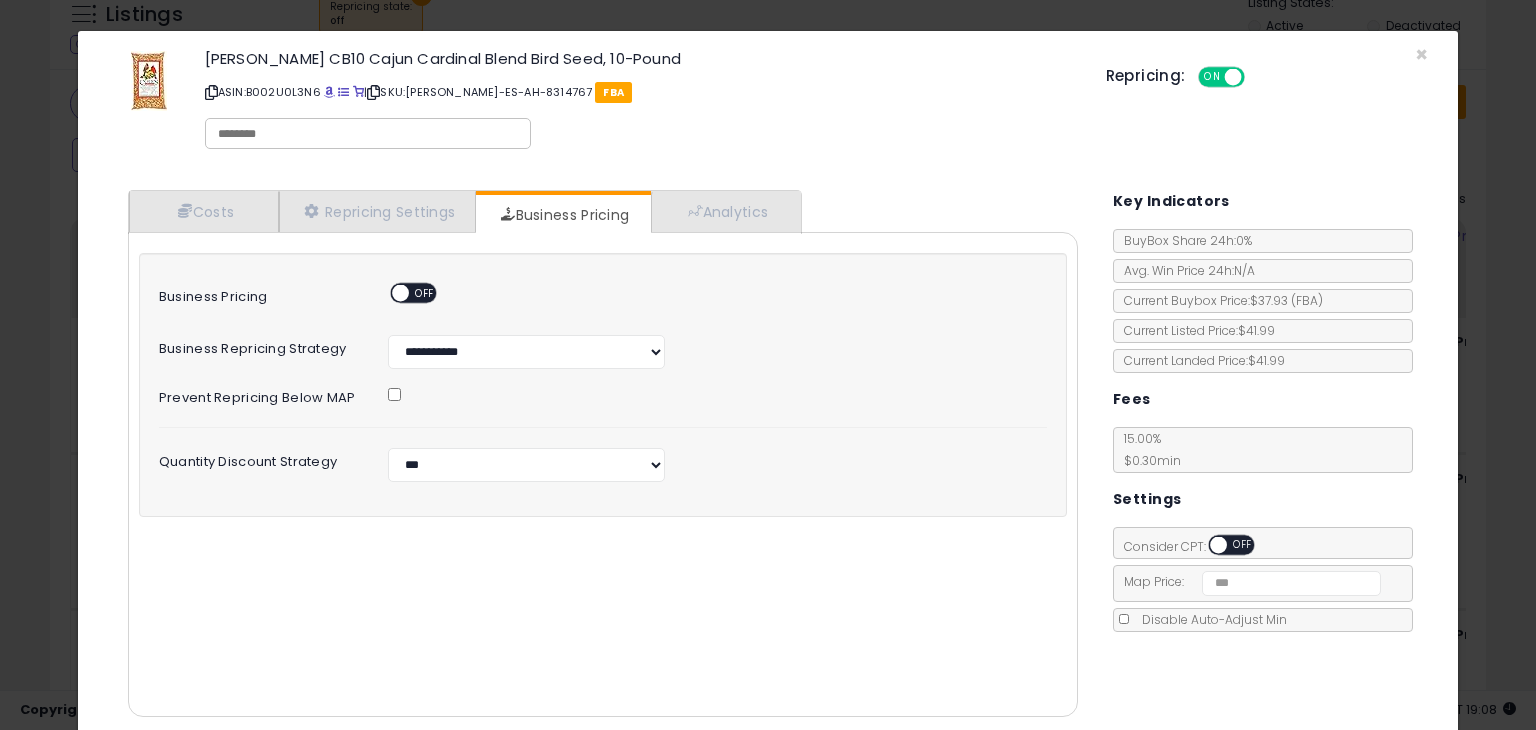 scroll, scrollTop: 71, scrollLeft: 0, axis: vertical 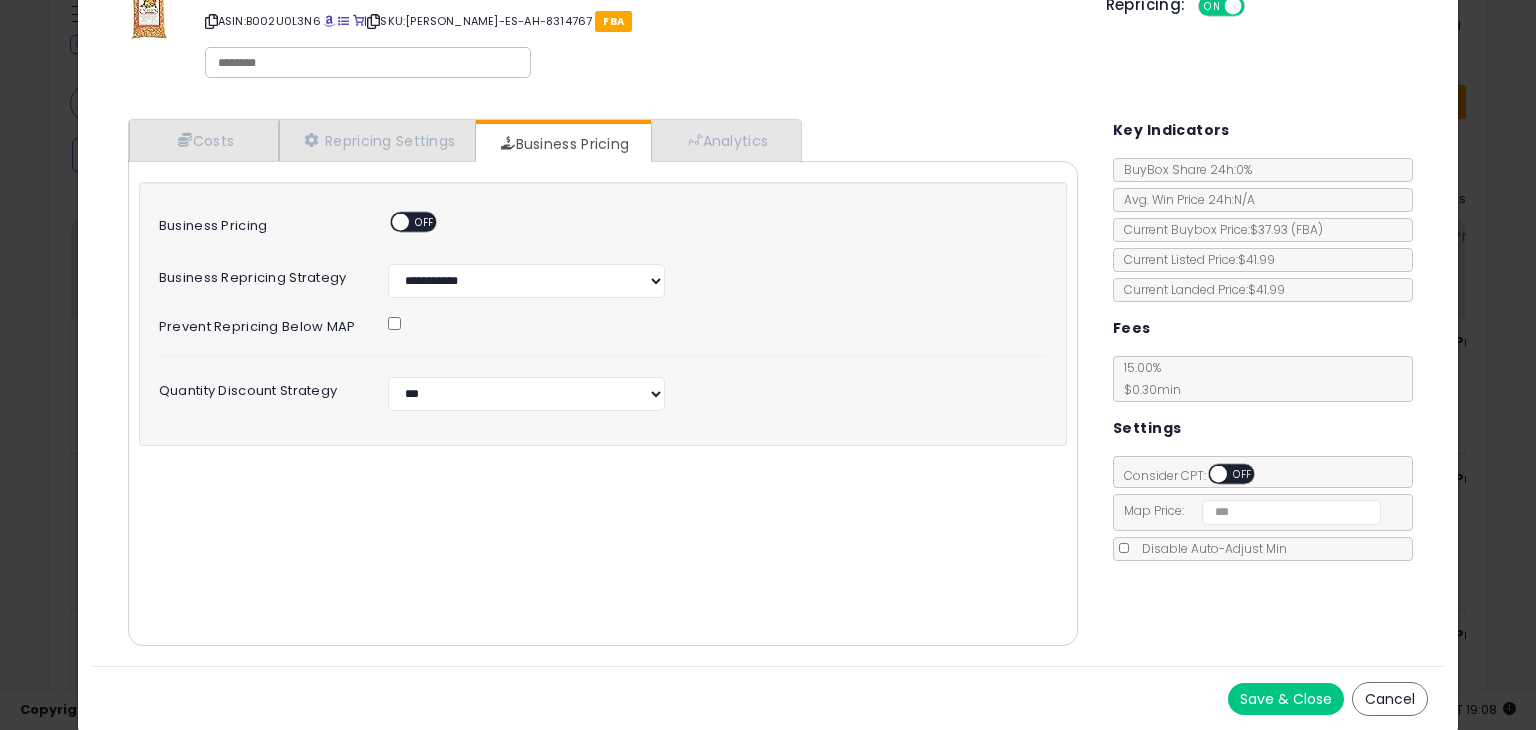 click on "Save & Close" at bounding box center (1286, 699) 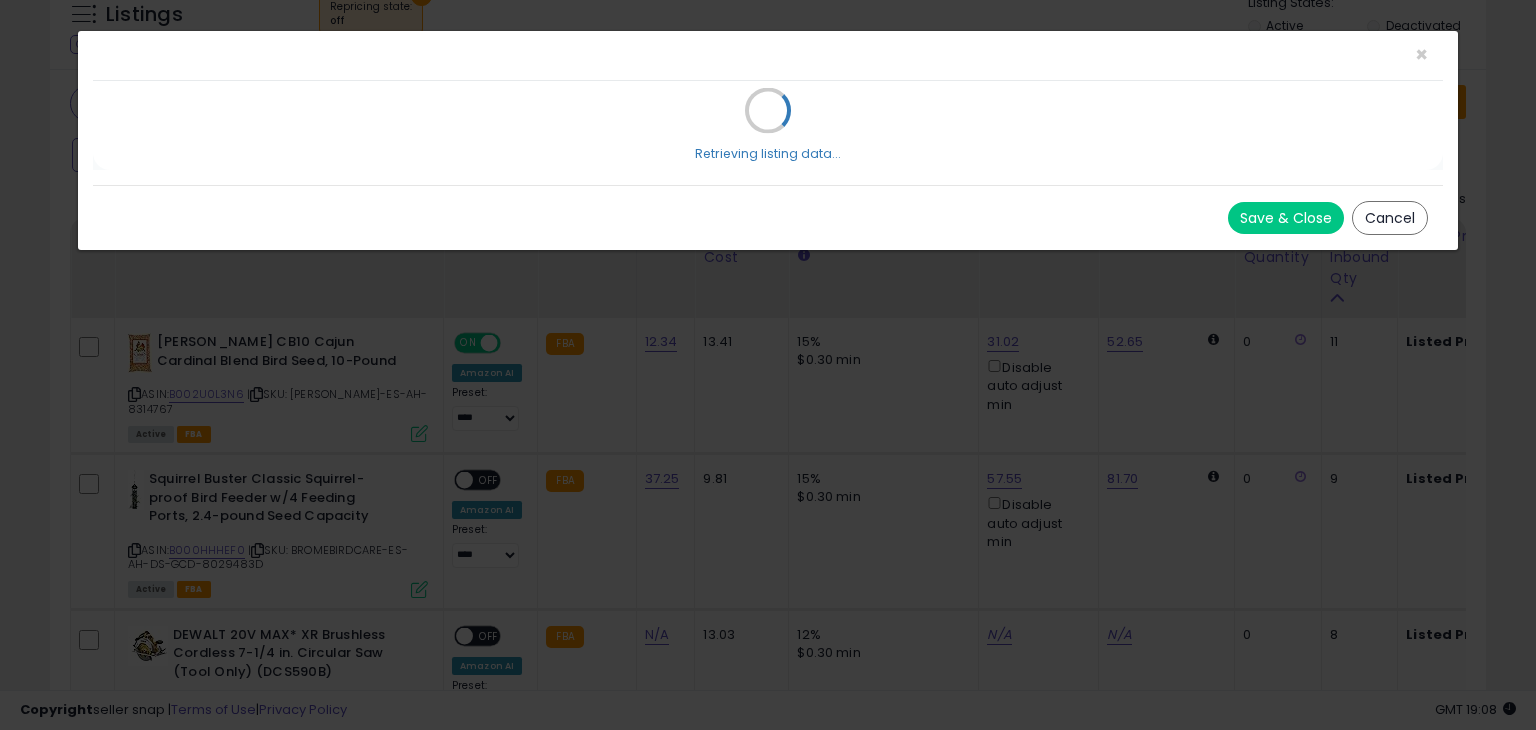 scroll, scrollTop: 0, scrollLeft: 0, axis: both 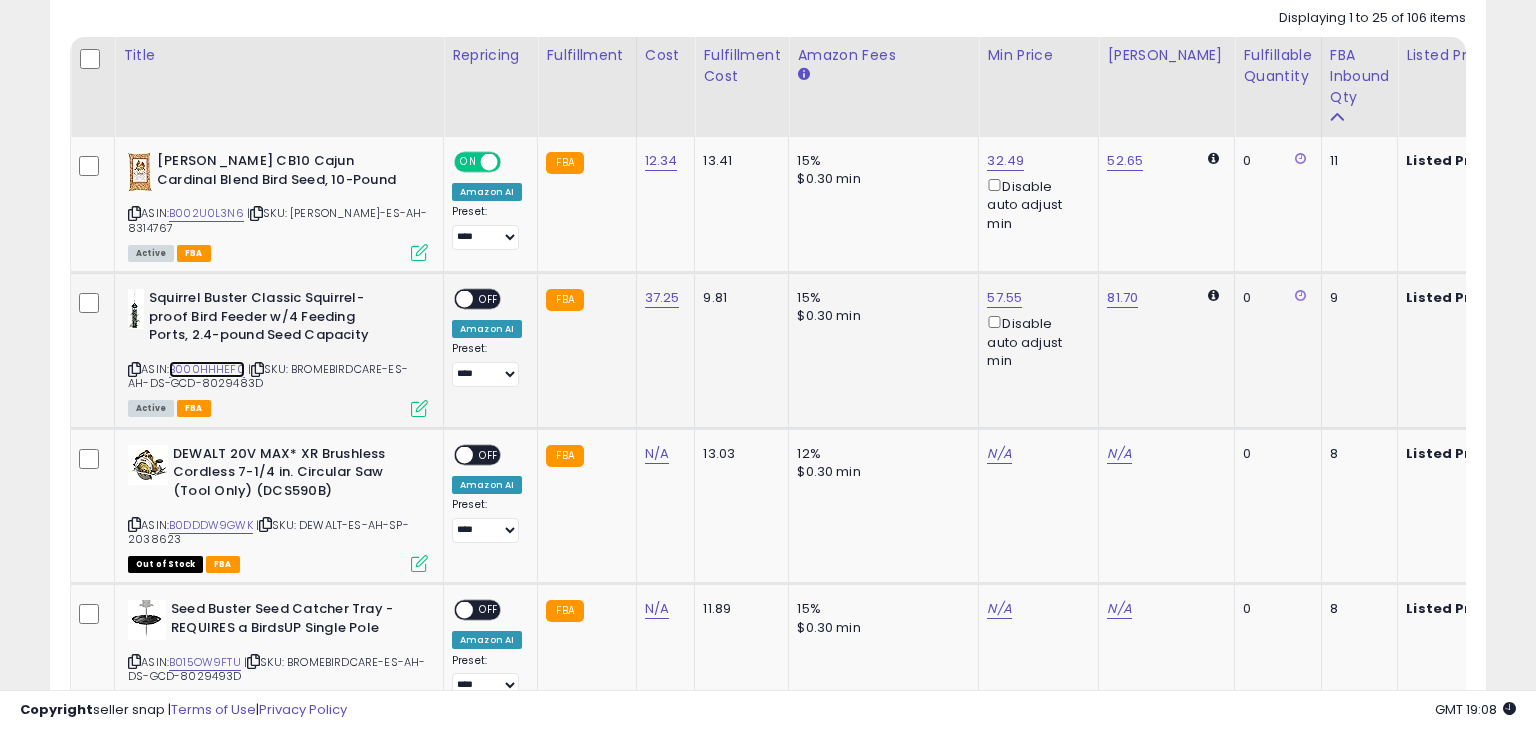 click on "B000HHHEF0" at bounding box center [207, 369] 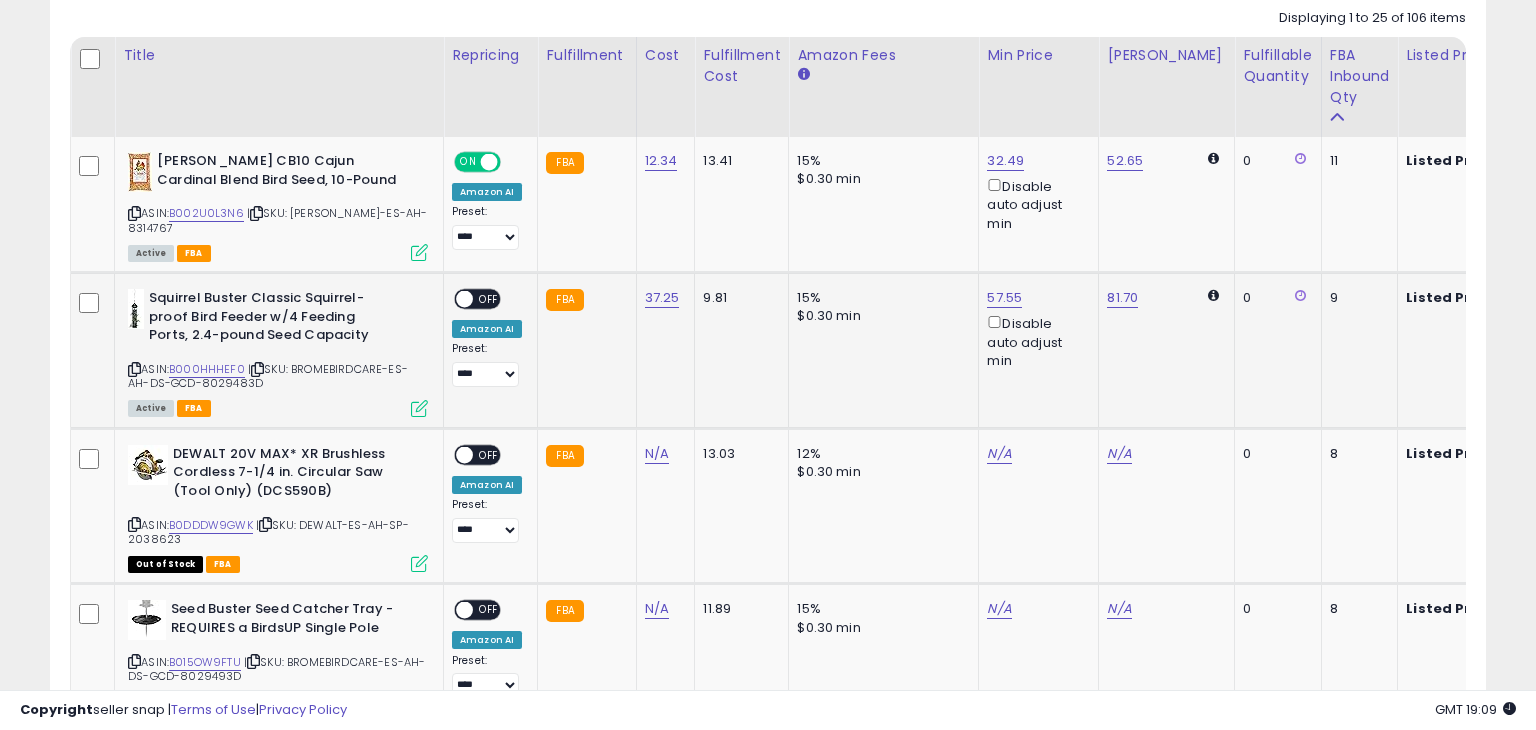 click on "OFF" at bounding box center [489, 299] 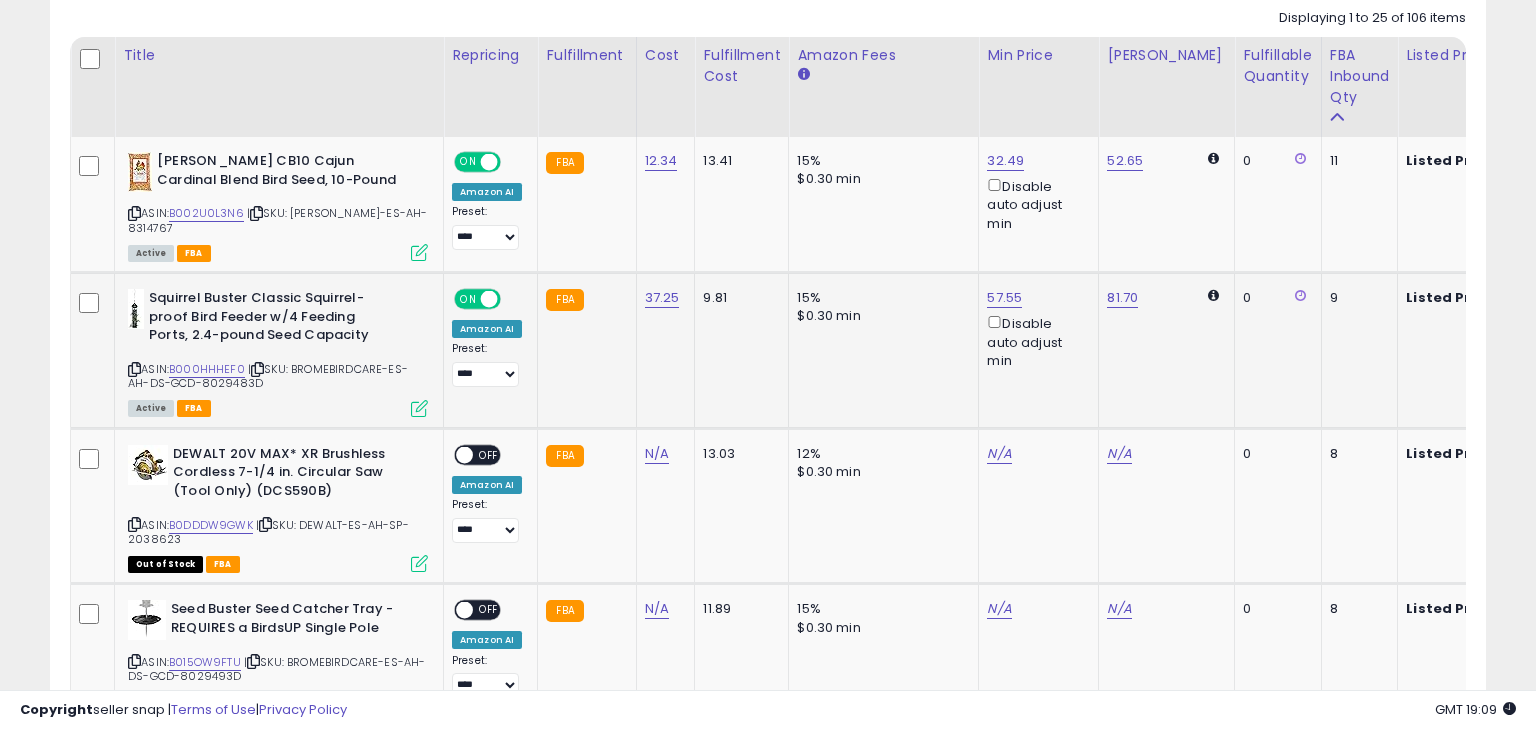click at bounding box center (419, 408) 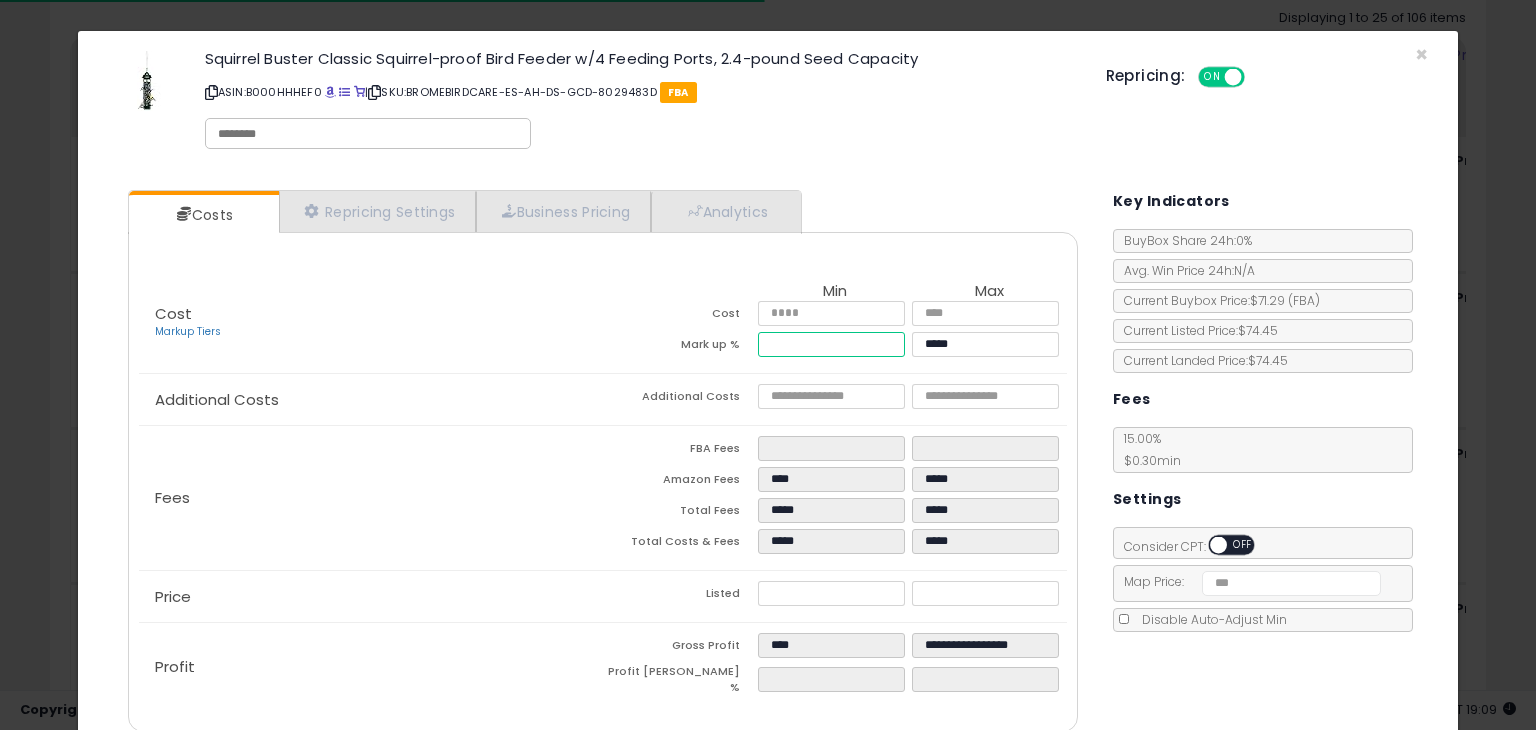 click on "****" at bounding box center [831, 344] 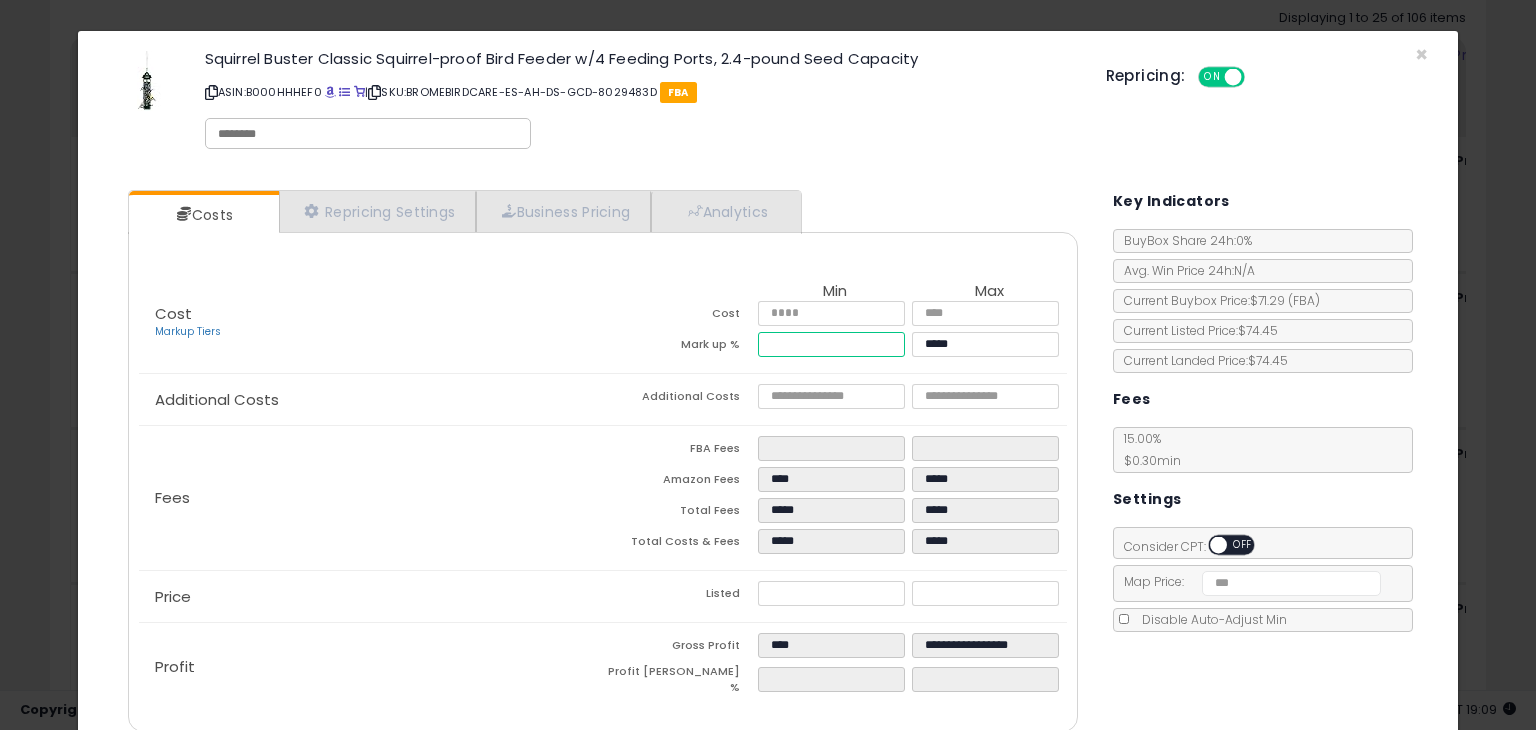 type on "*****" 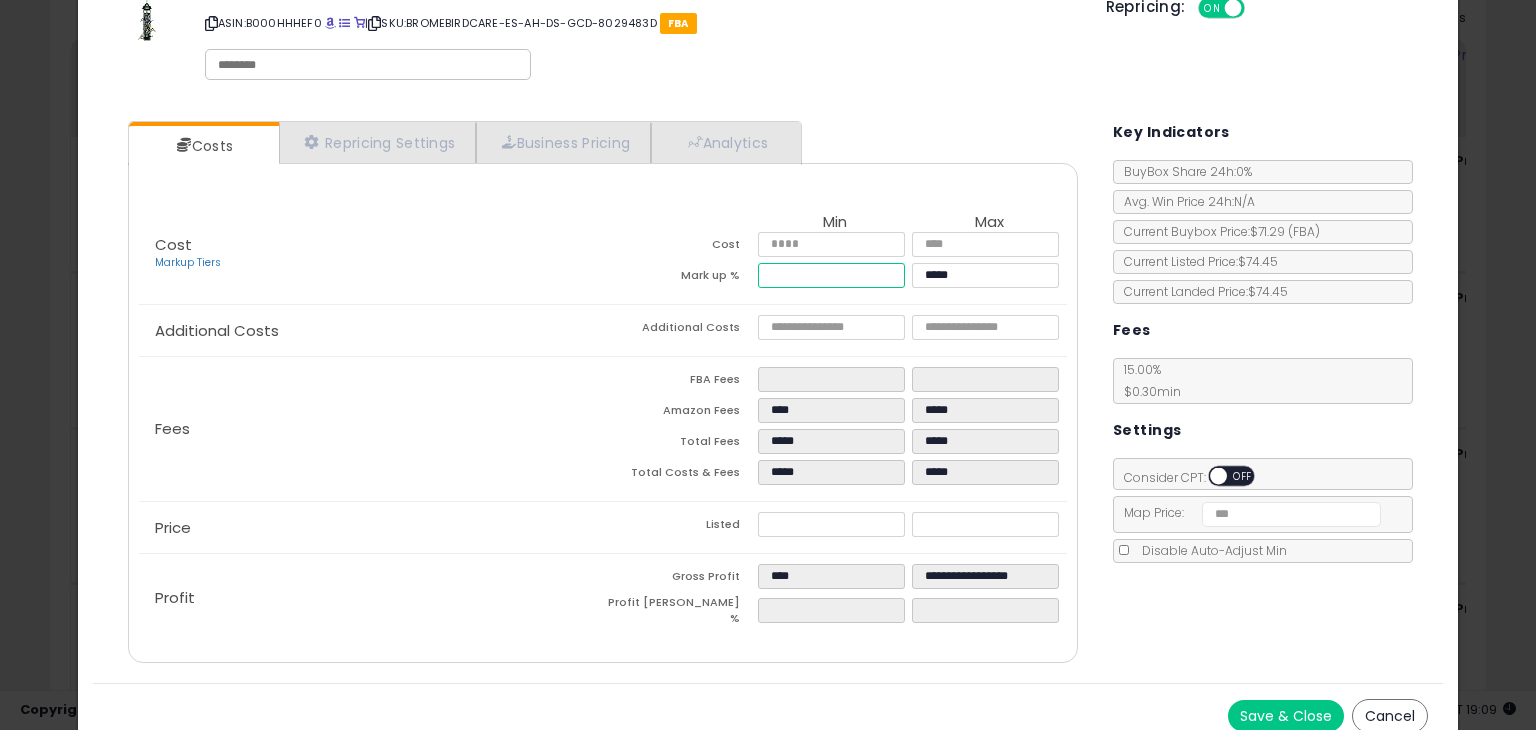 scroll, scrollTop: 68, scrollLeft: 0, axis: vertical 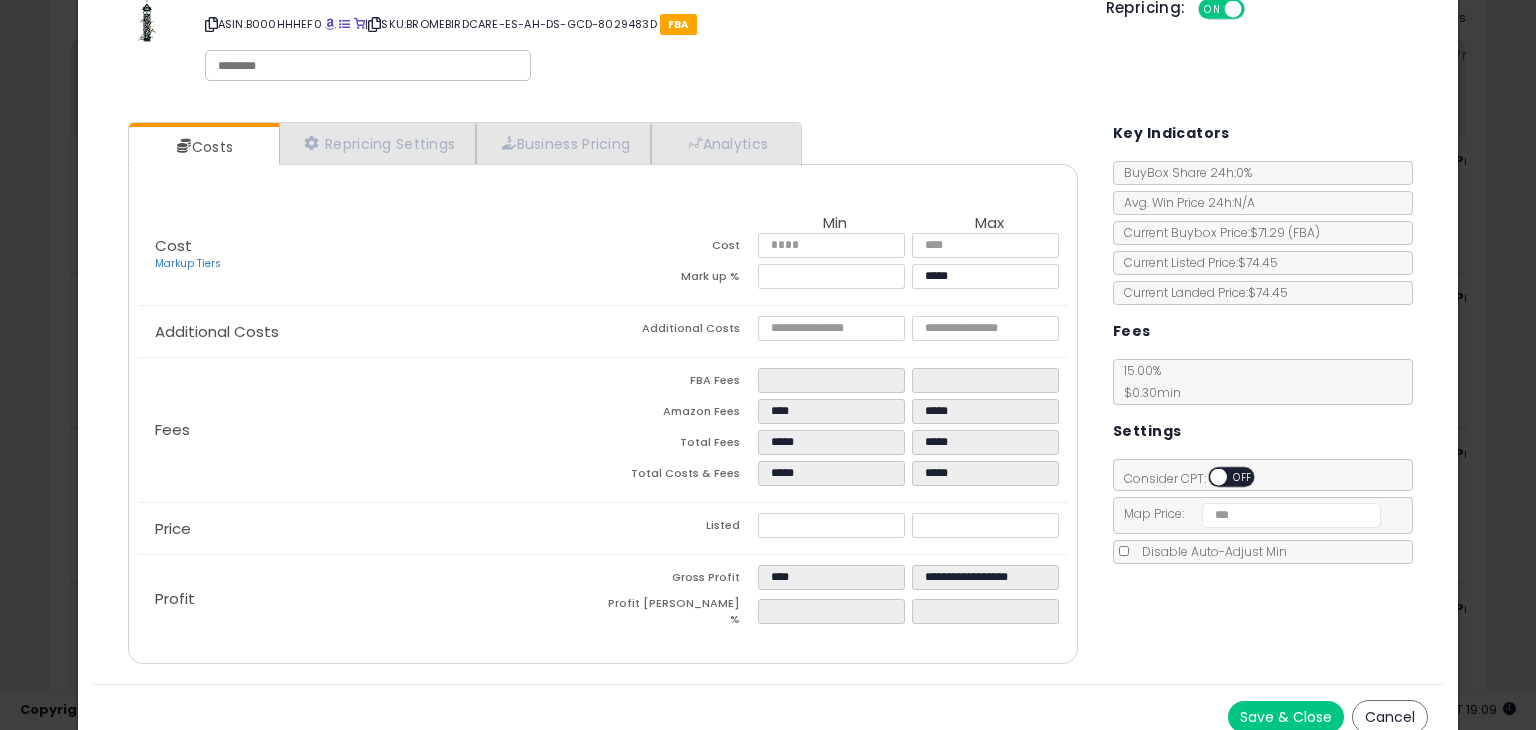 click on "Save & Close" at bounding box center [1286, 717] 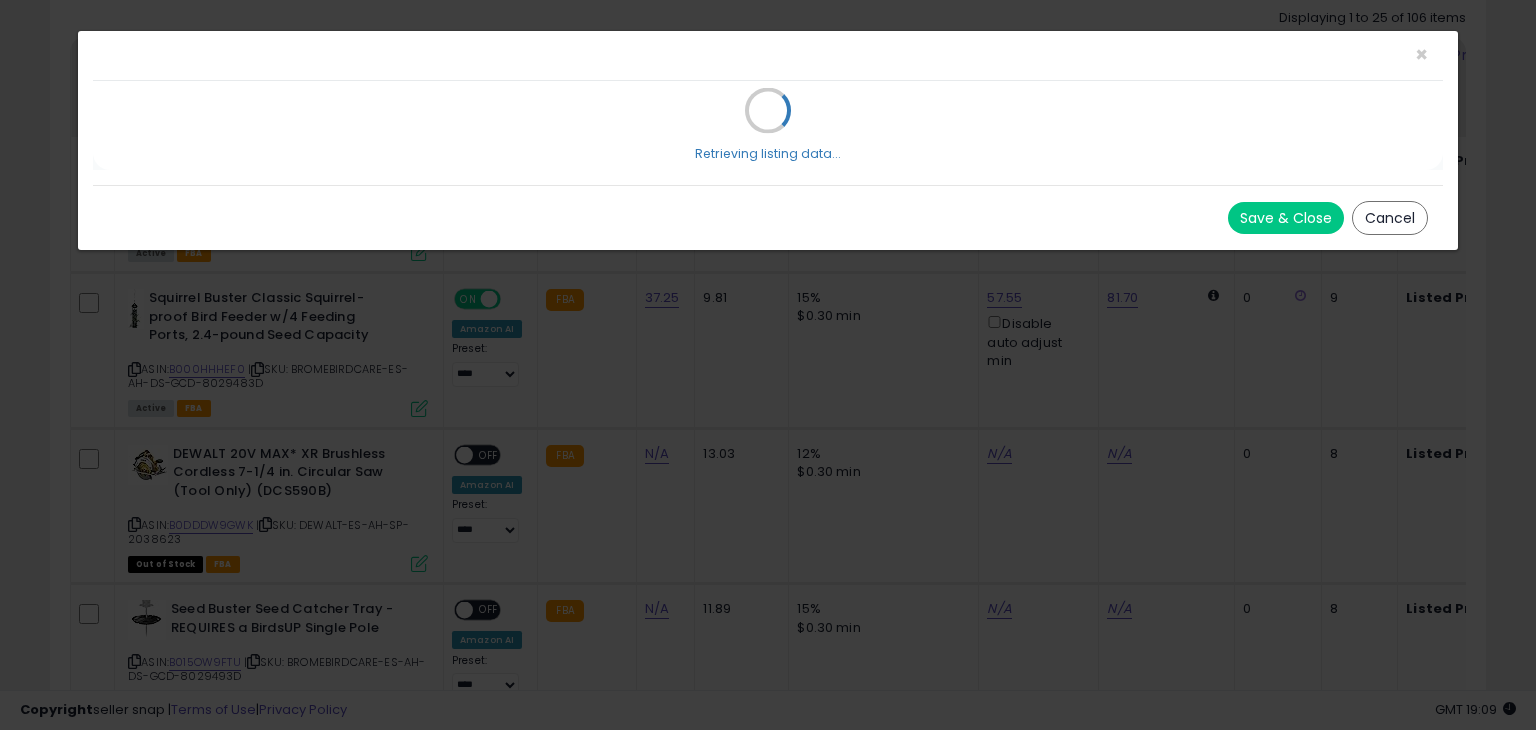 scroll, scrollTop: 0, scrollLeft: 0, axis: both 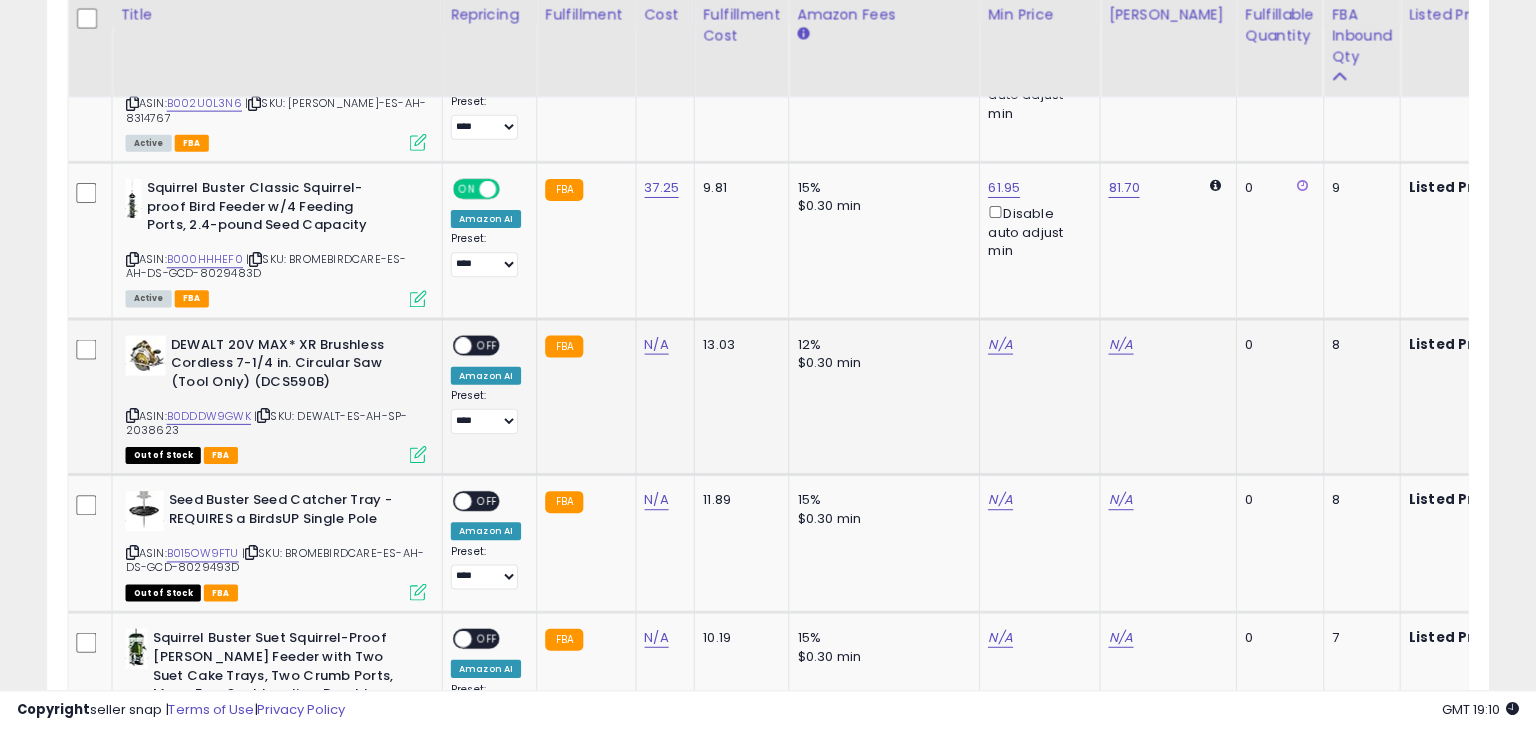 click at bounding box center (134, 416) 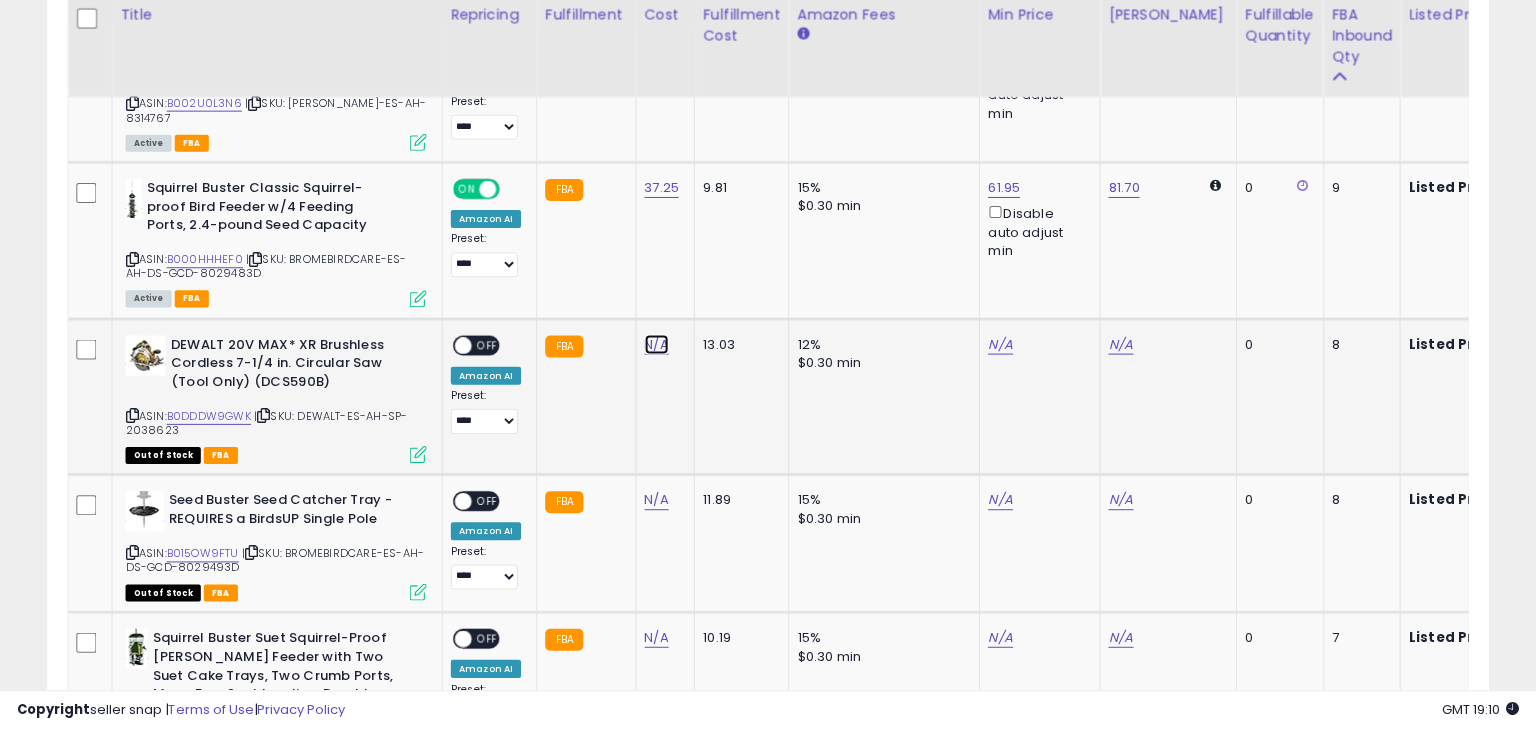 click on "N/A" at bounding box center [657, 346] 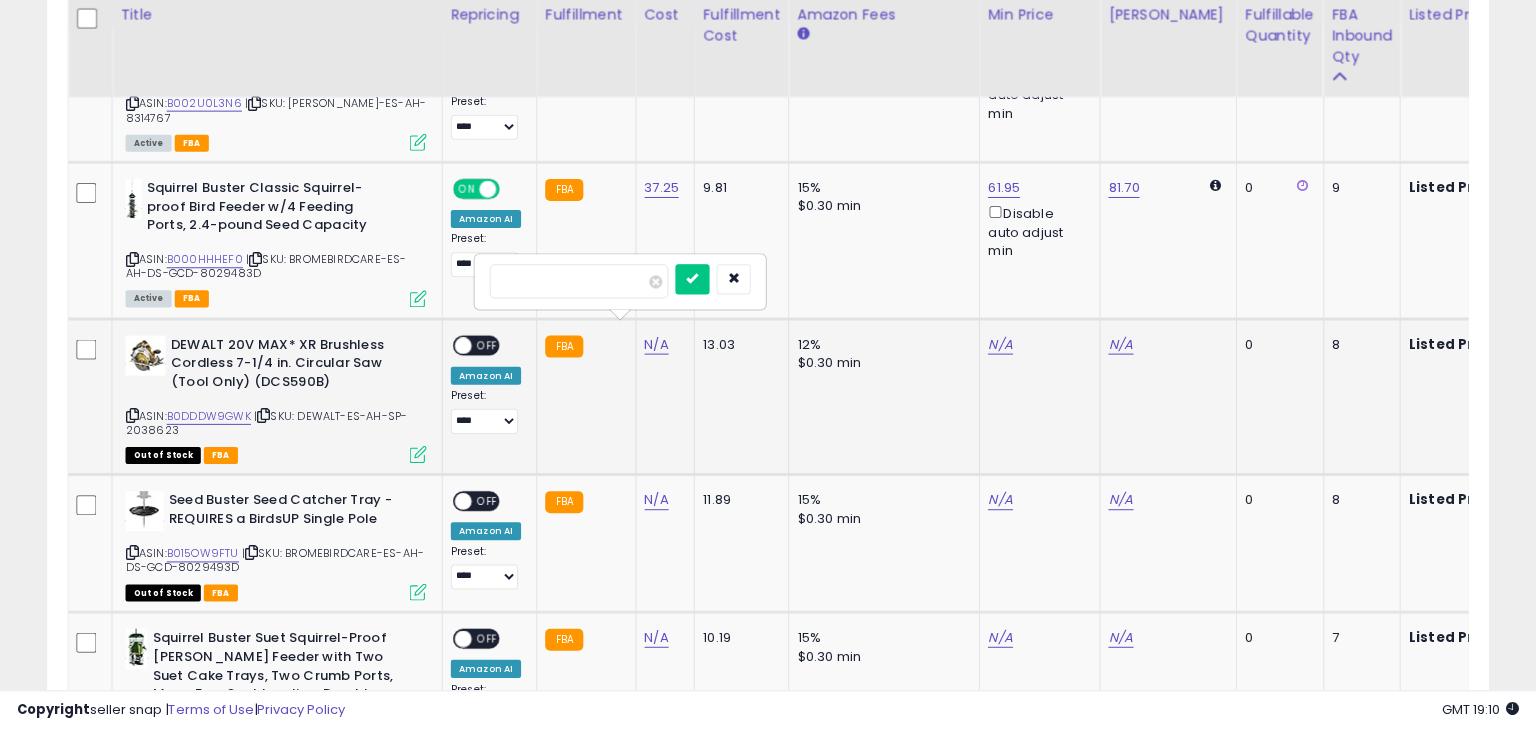 type on "******" 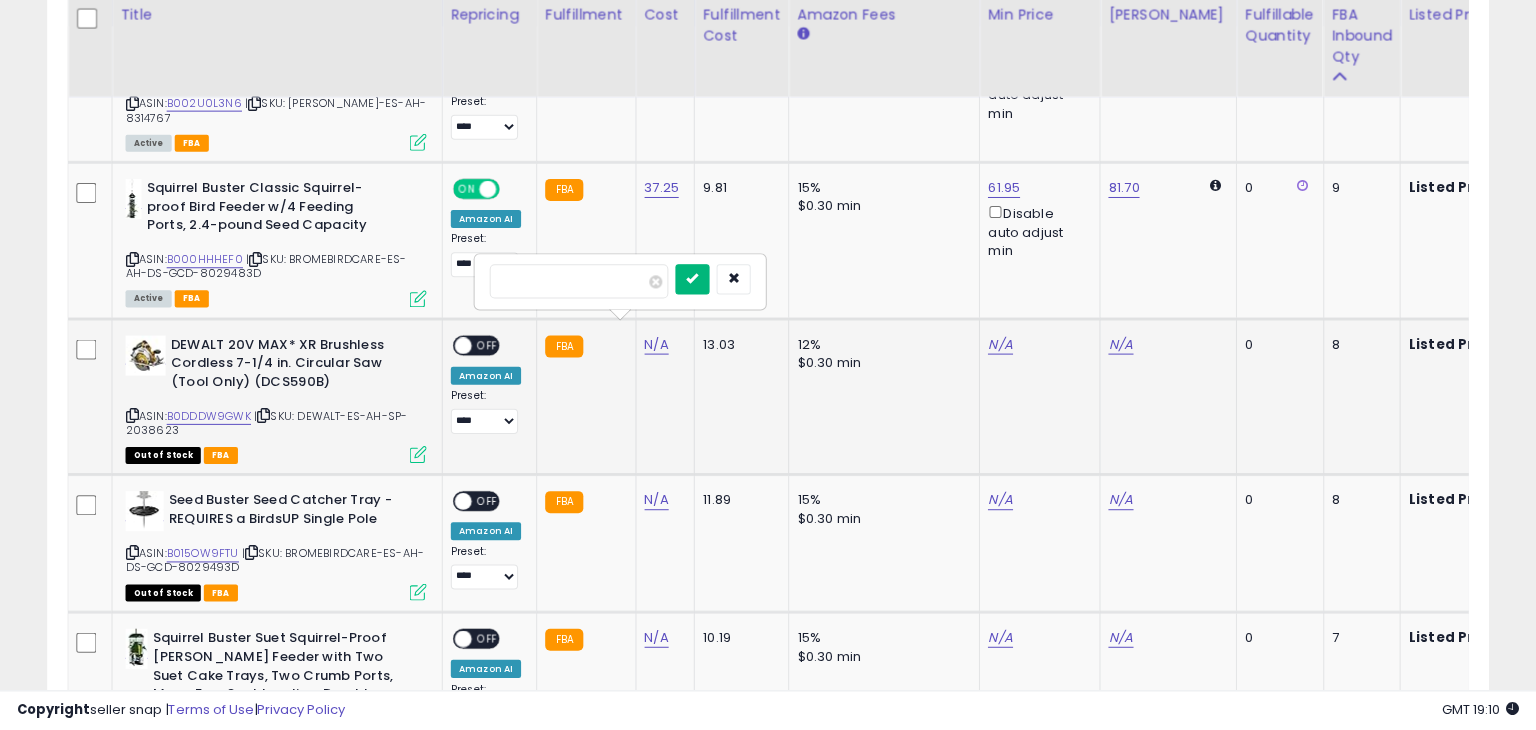 click at bounding box center (693, 280) 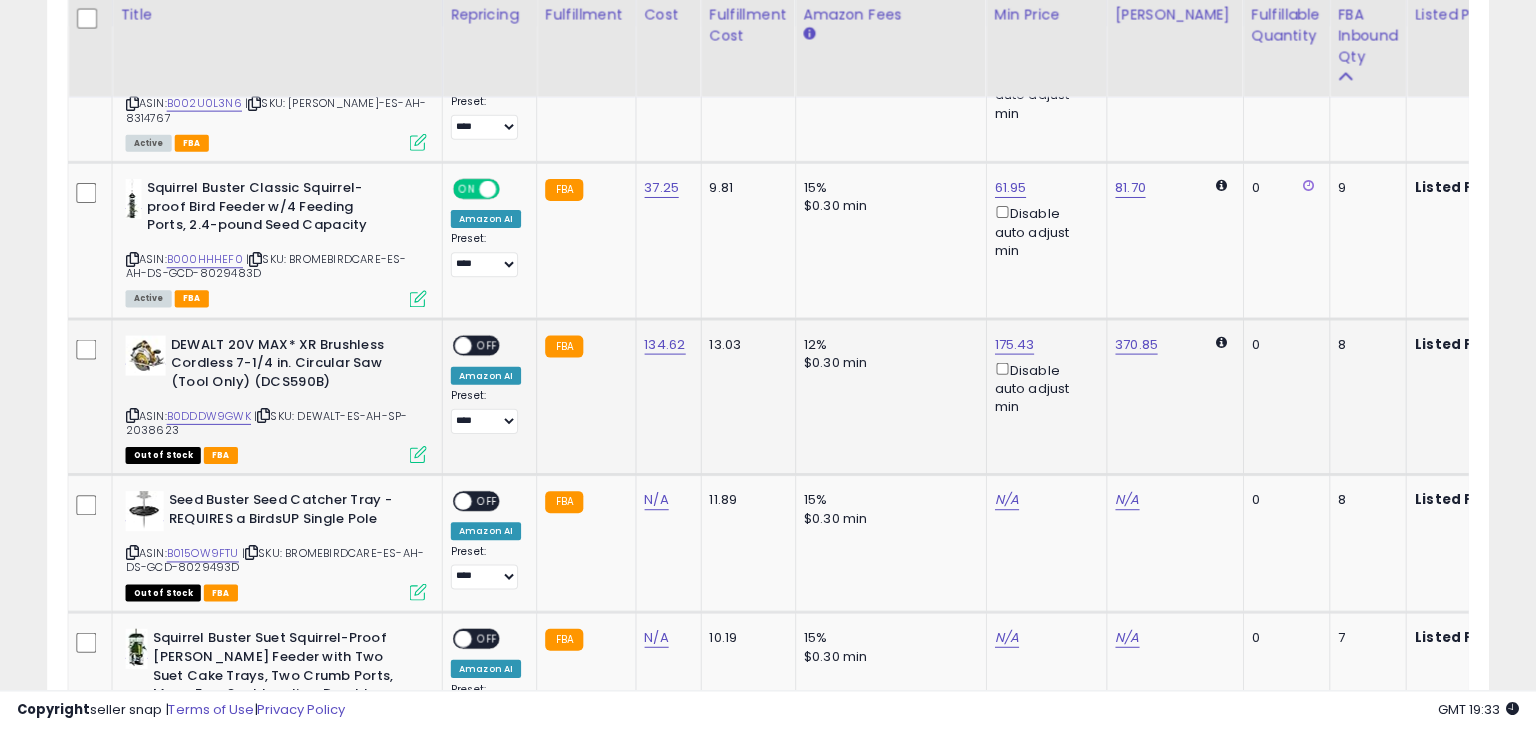 scroll, scrollTop: 0, scrollLeft: 264, axis: horizontal 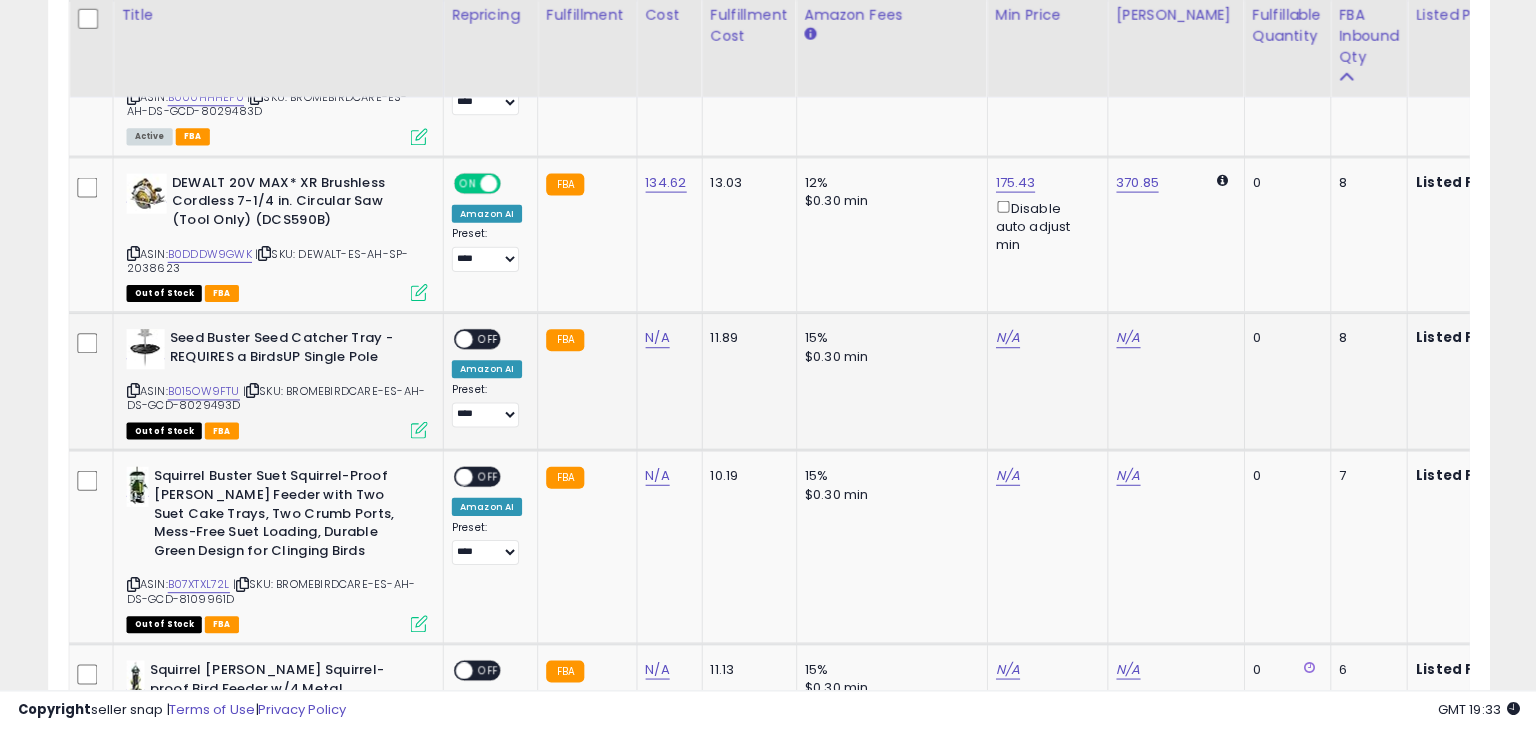 click at bounding box center [134, 391] 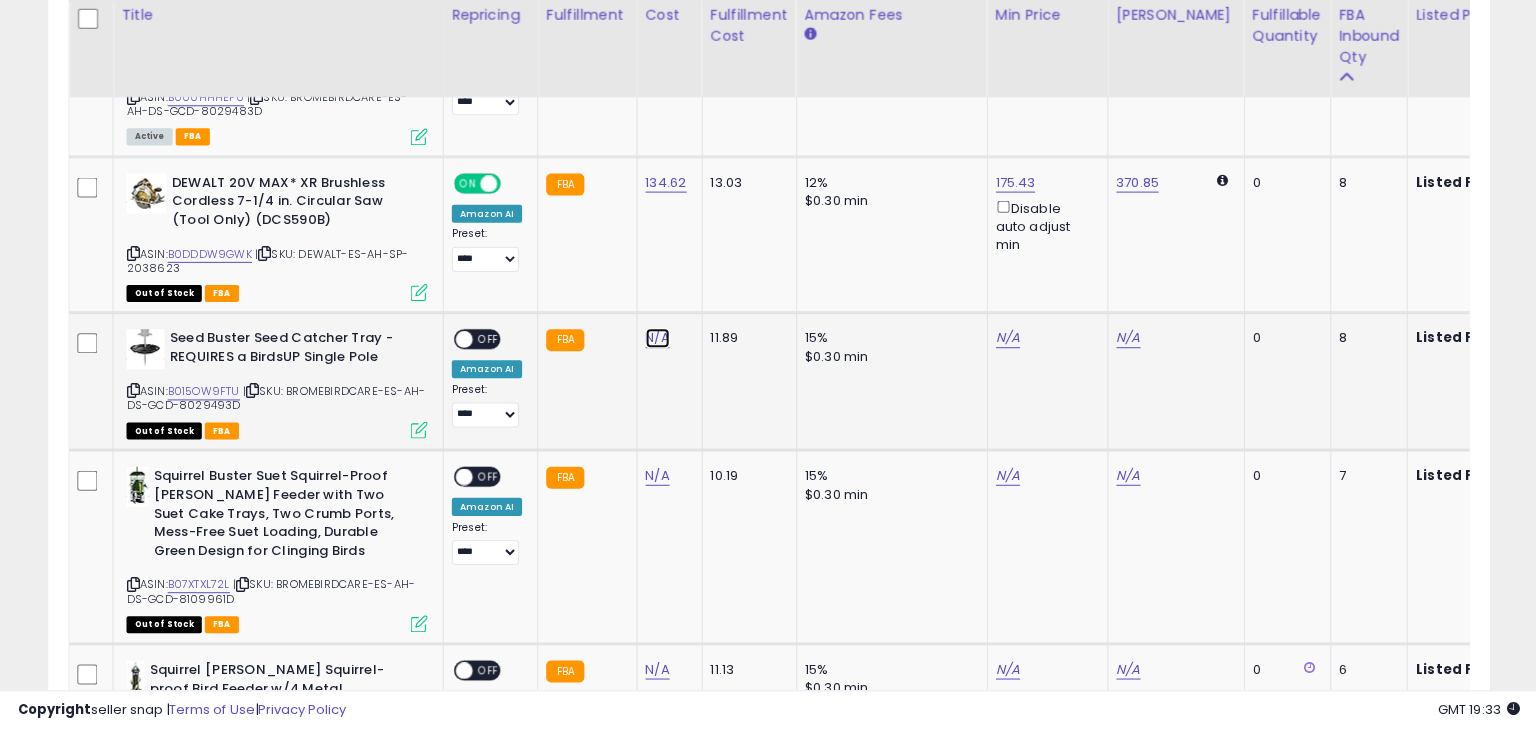 click on "N/A" at bounding box center (657, 339) 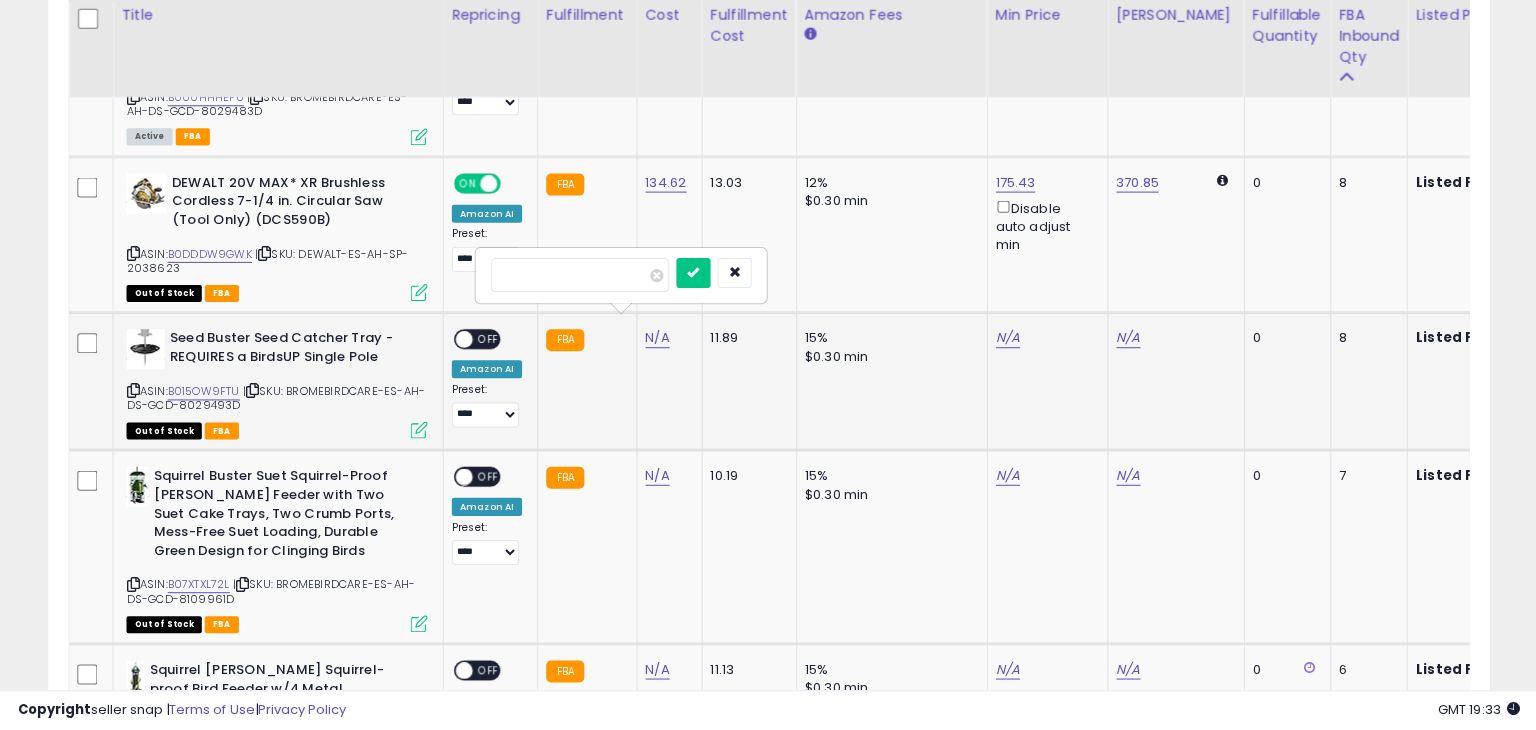 type on "*****" 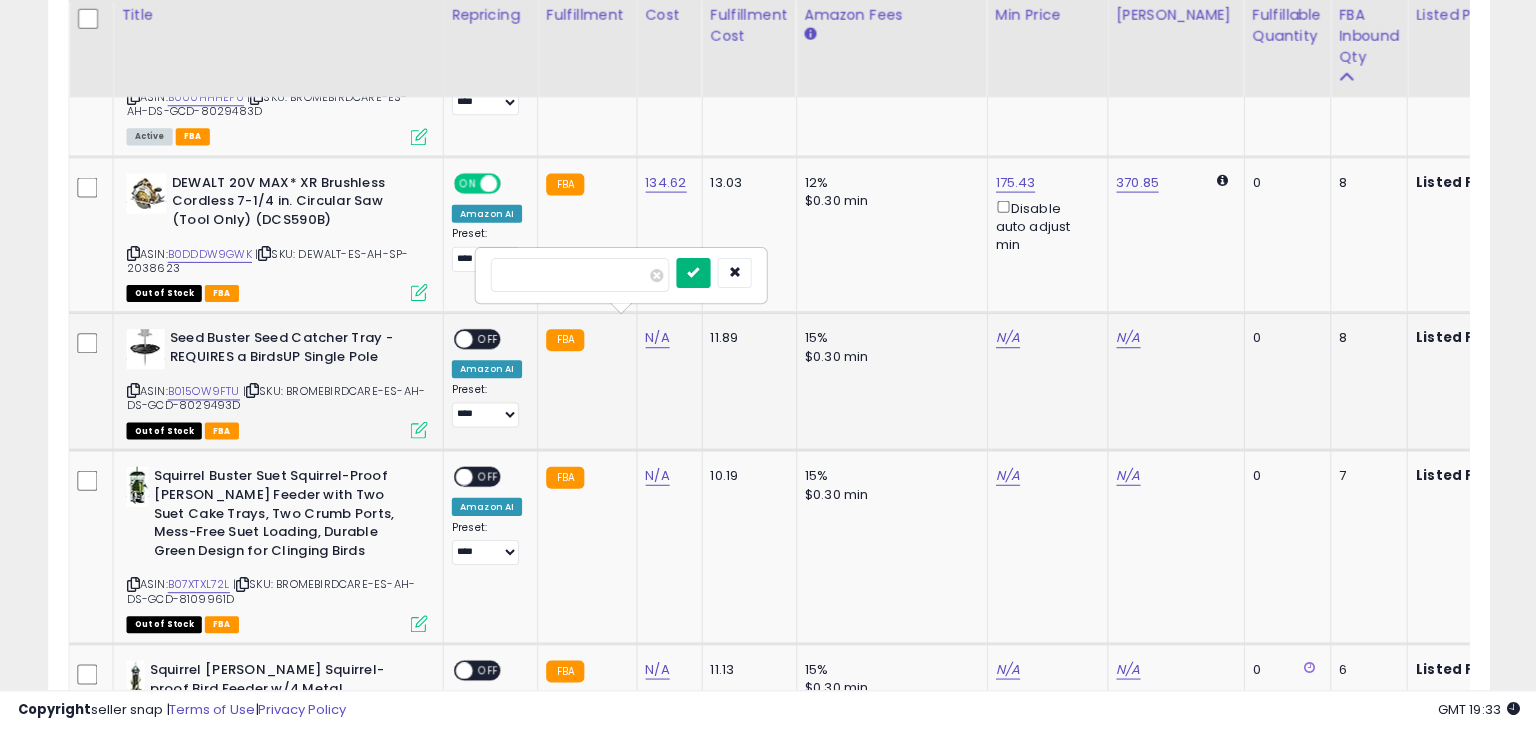 click at bounding box center [693, 273] 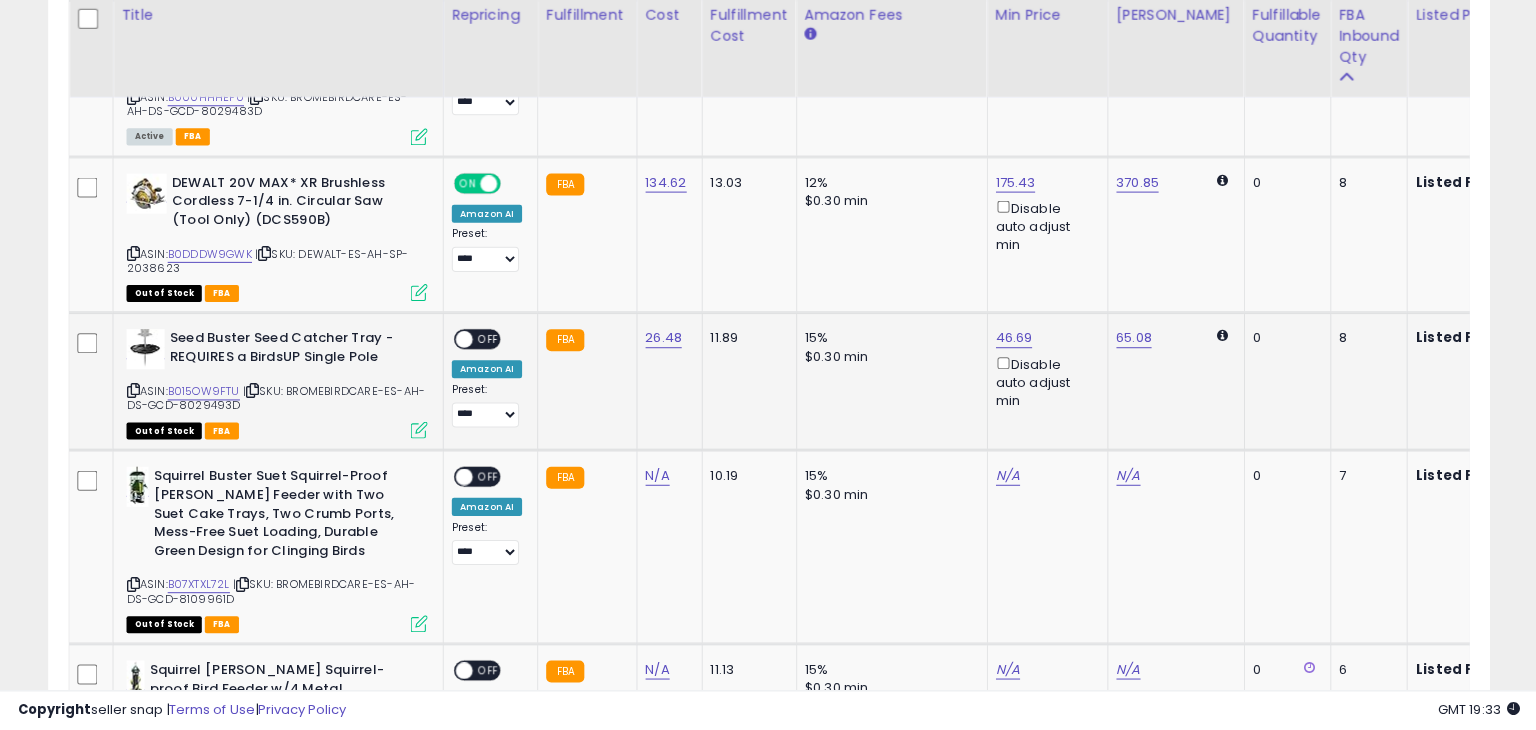 scroll, scrollTop: 0, scrollLeft: 198, axis: horizontal 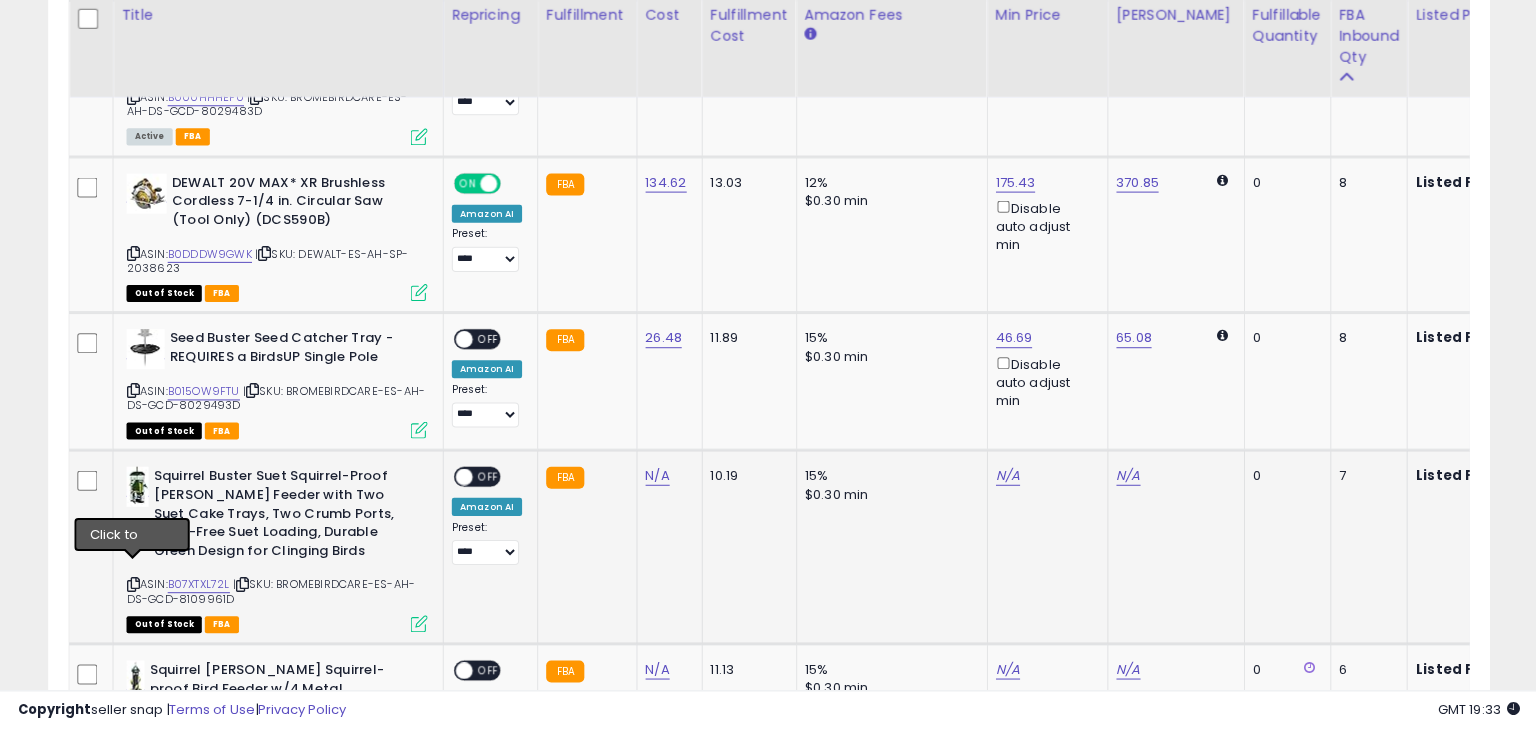click at bounding box center [134, 584] 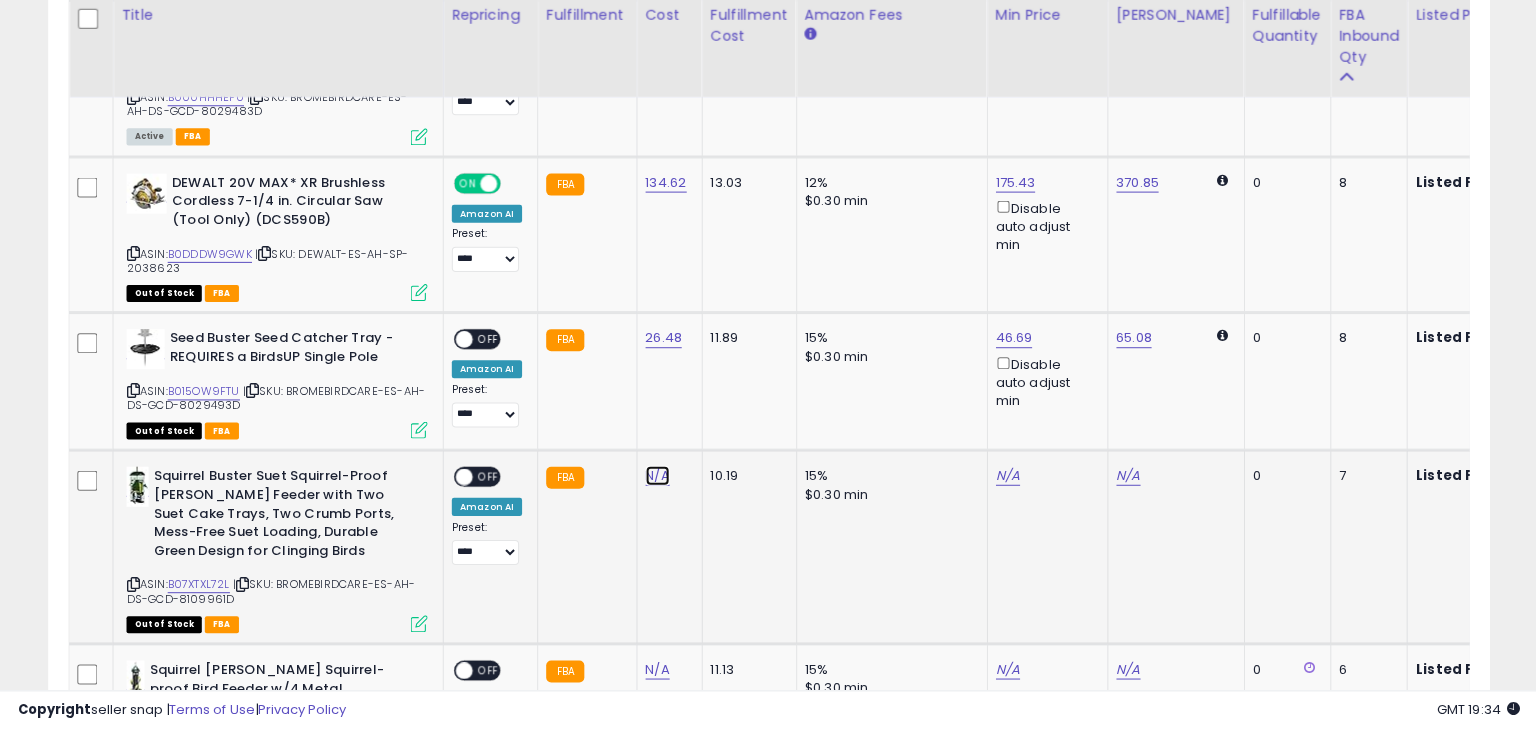 click on "N/A" at bounding box center (657, 476) 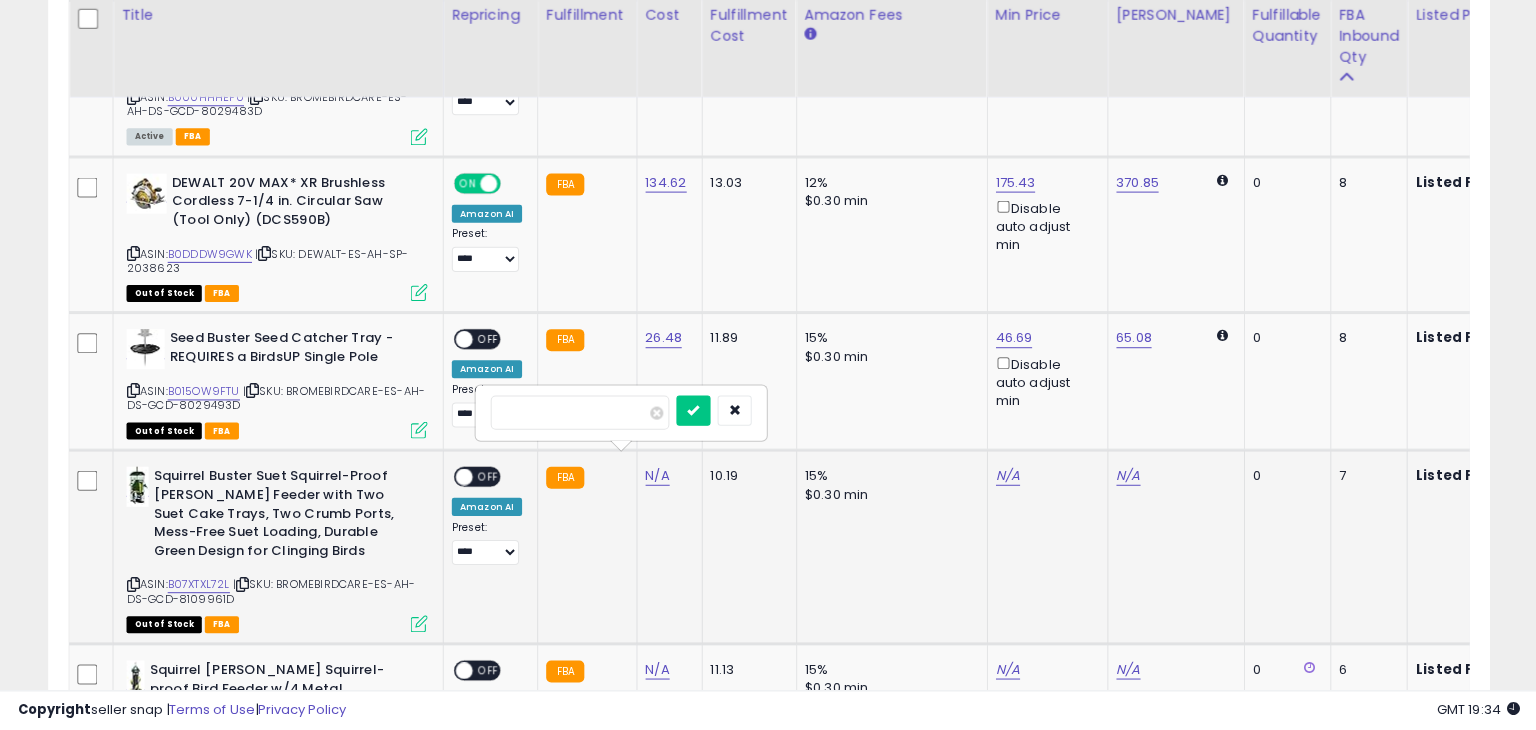 type on "*****" 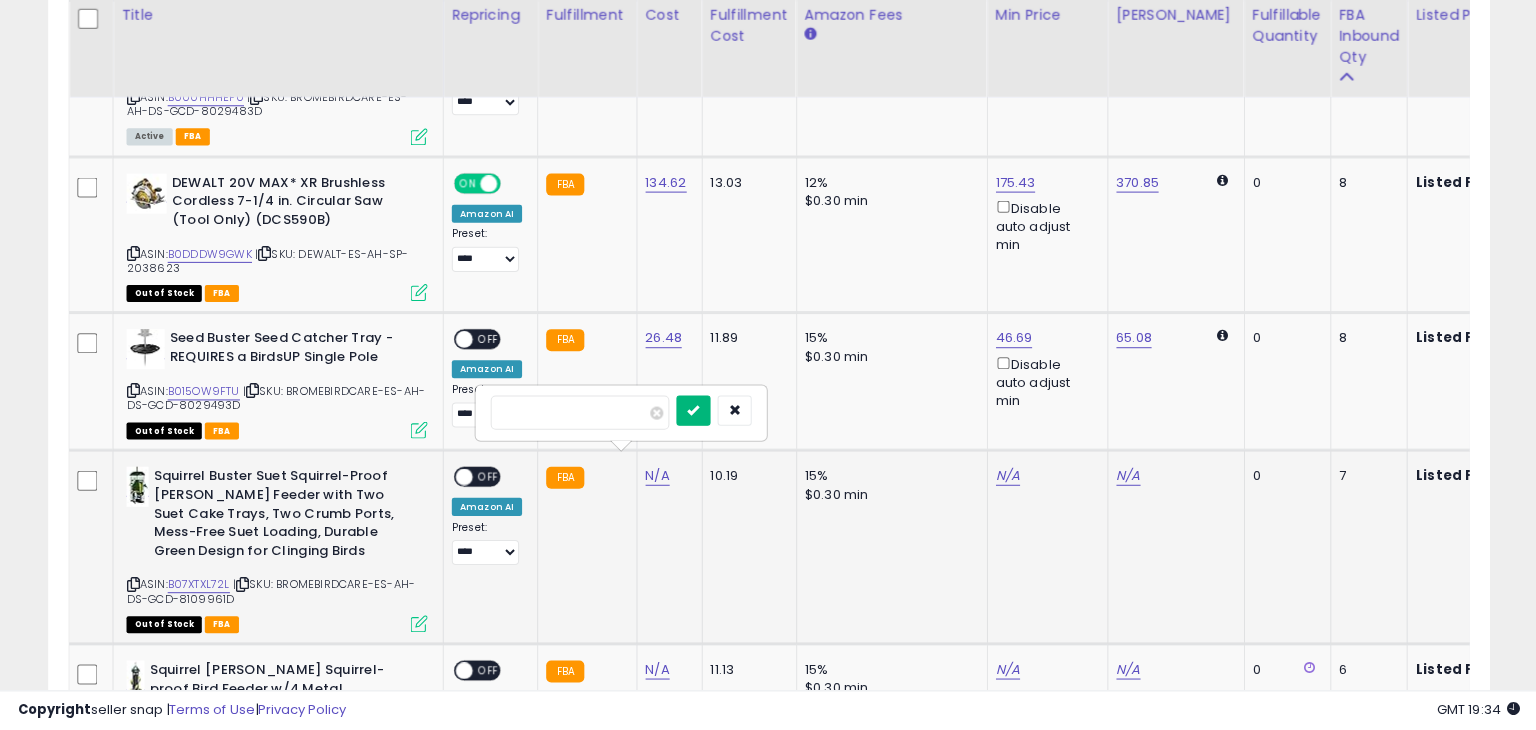 click at bounding box center (693, 411) 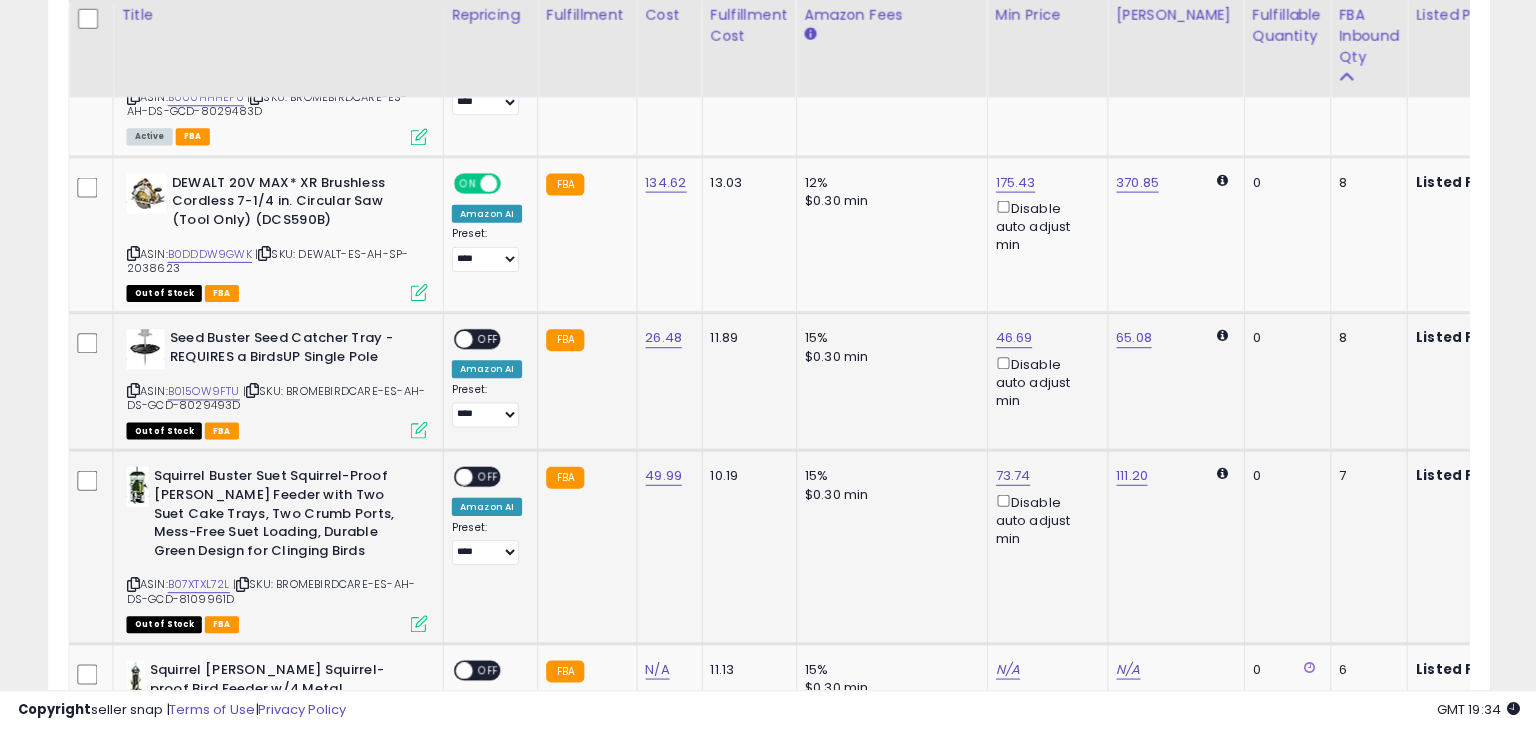 click on "OFF" at bounding box center (489, 340) 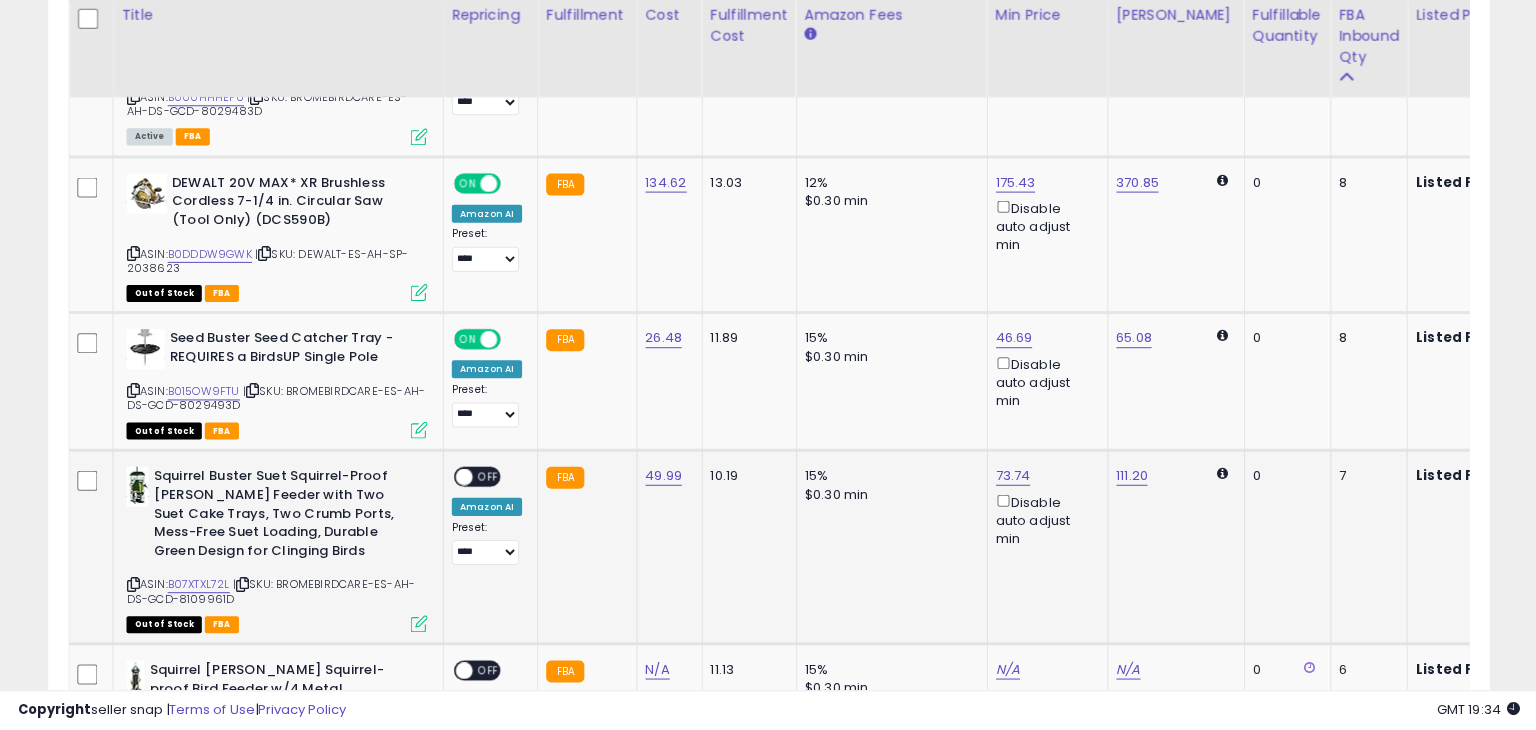 click on "OFF" at bounding box center [489, 477] 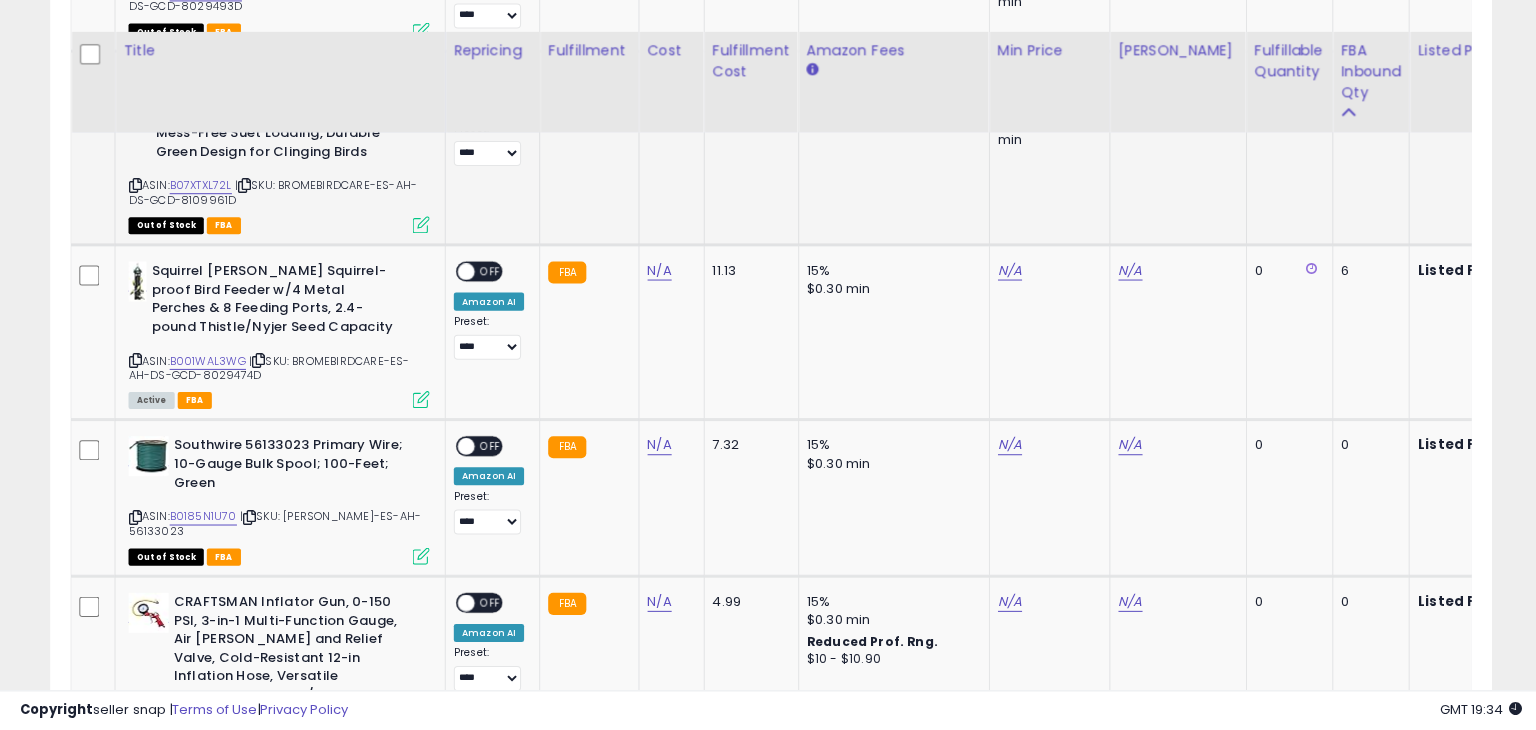 scroll, scrollTop: 1638, scrollLeft: 0, axis: vertical 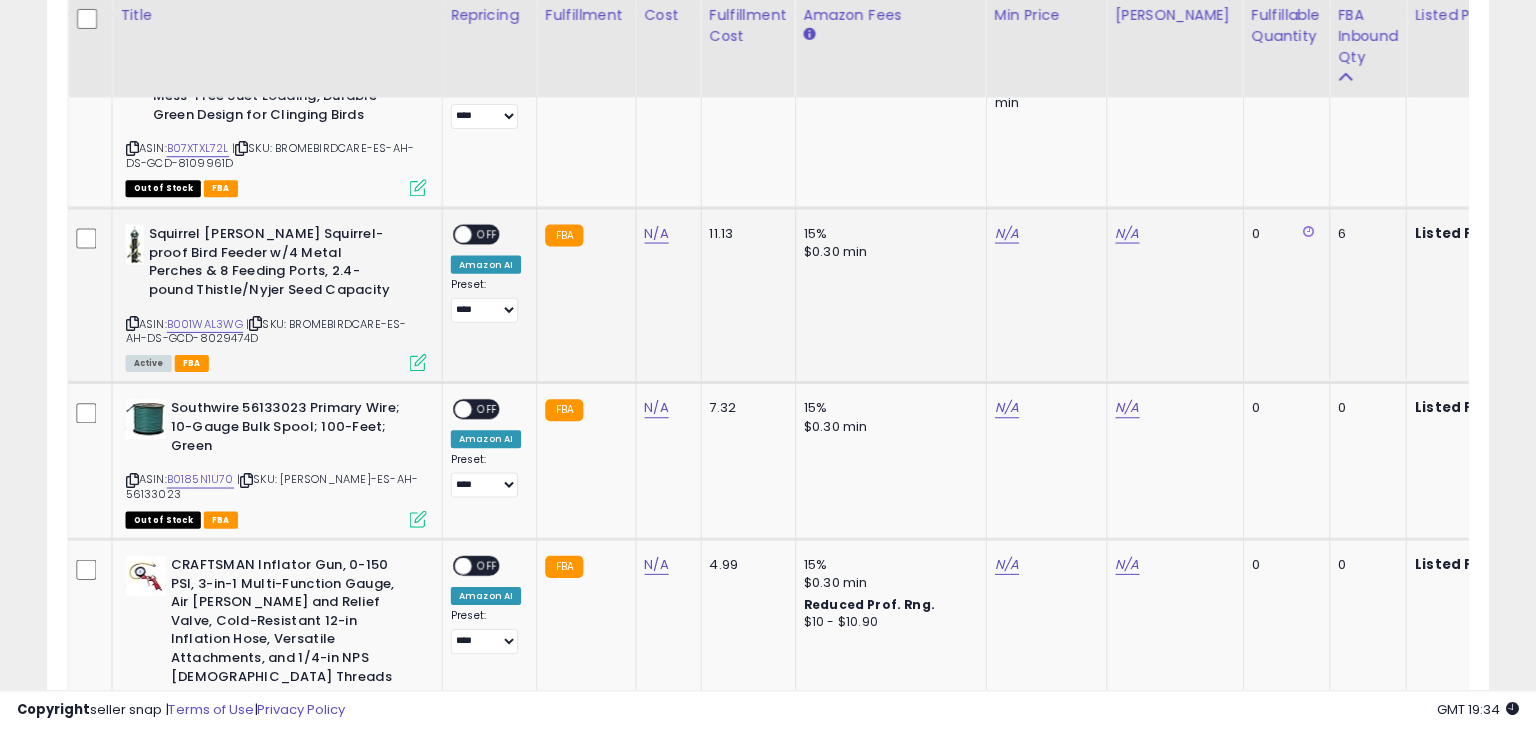 click on "ASIN:  B001WAL3WG    |   SKU: BROMEBIRDCARE-ES-AH-DS-GCD-8029474D Active FBA" at bounding box center [278, 298] 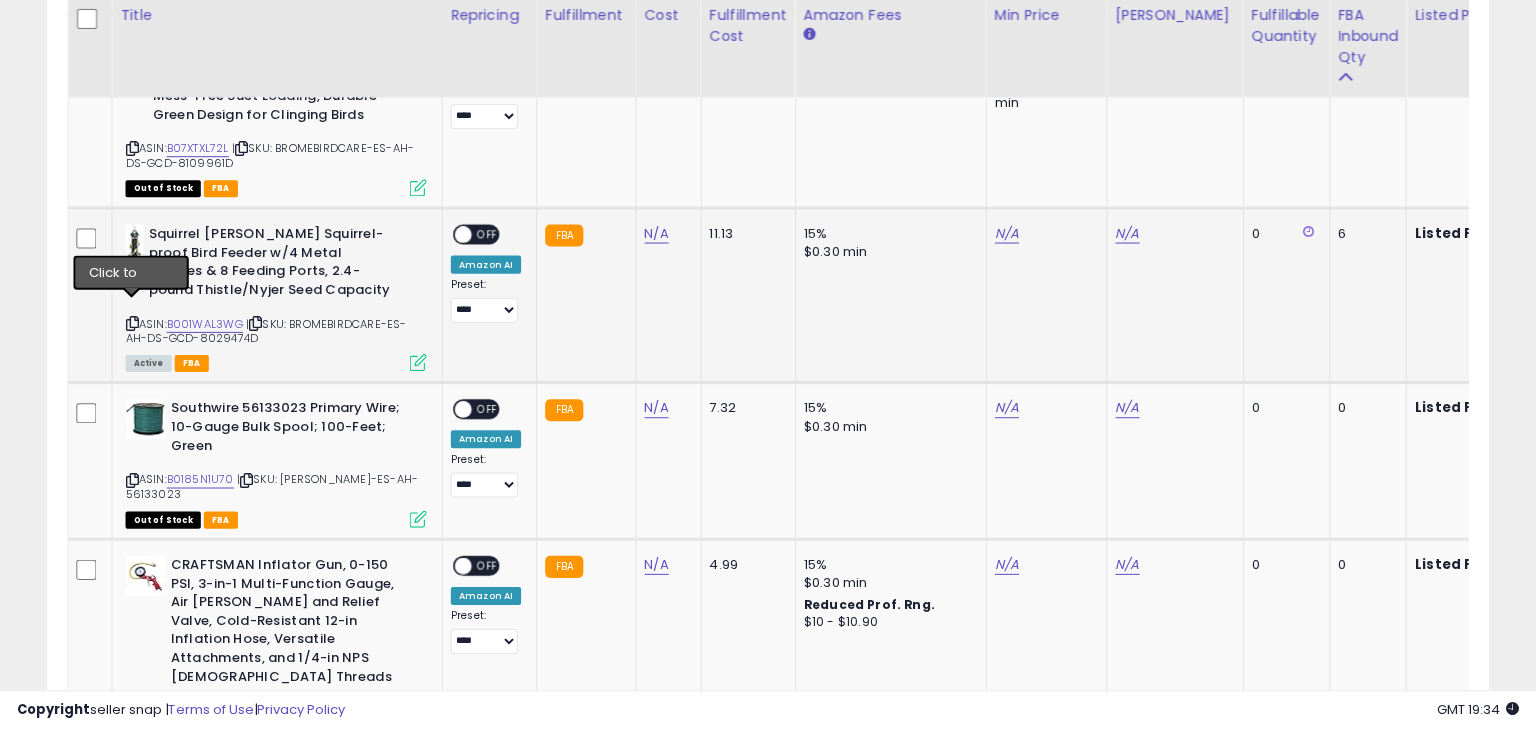 click at bounding box center [134, 324] 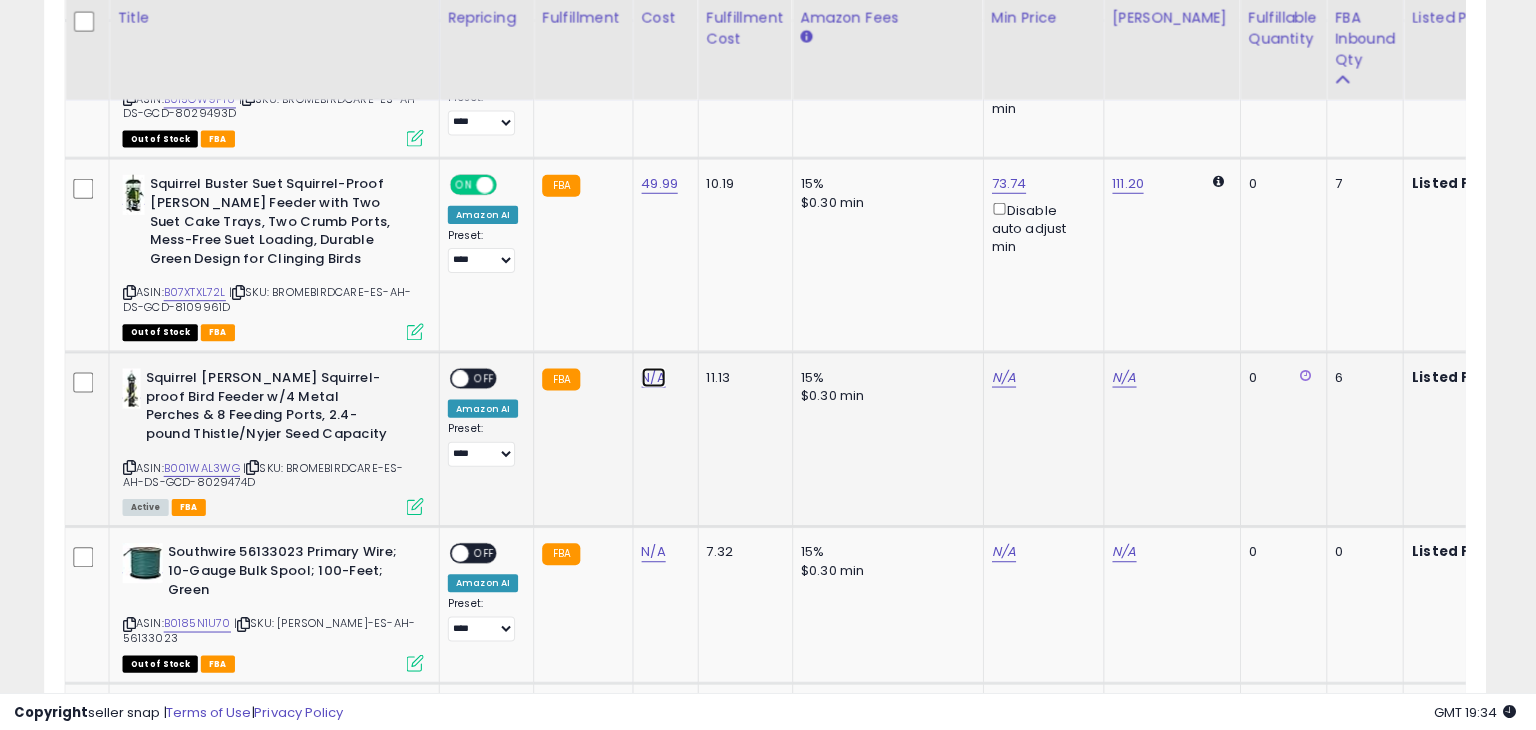 click on "N/A" at bounding box center [657, 376] 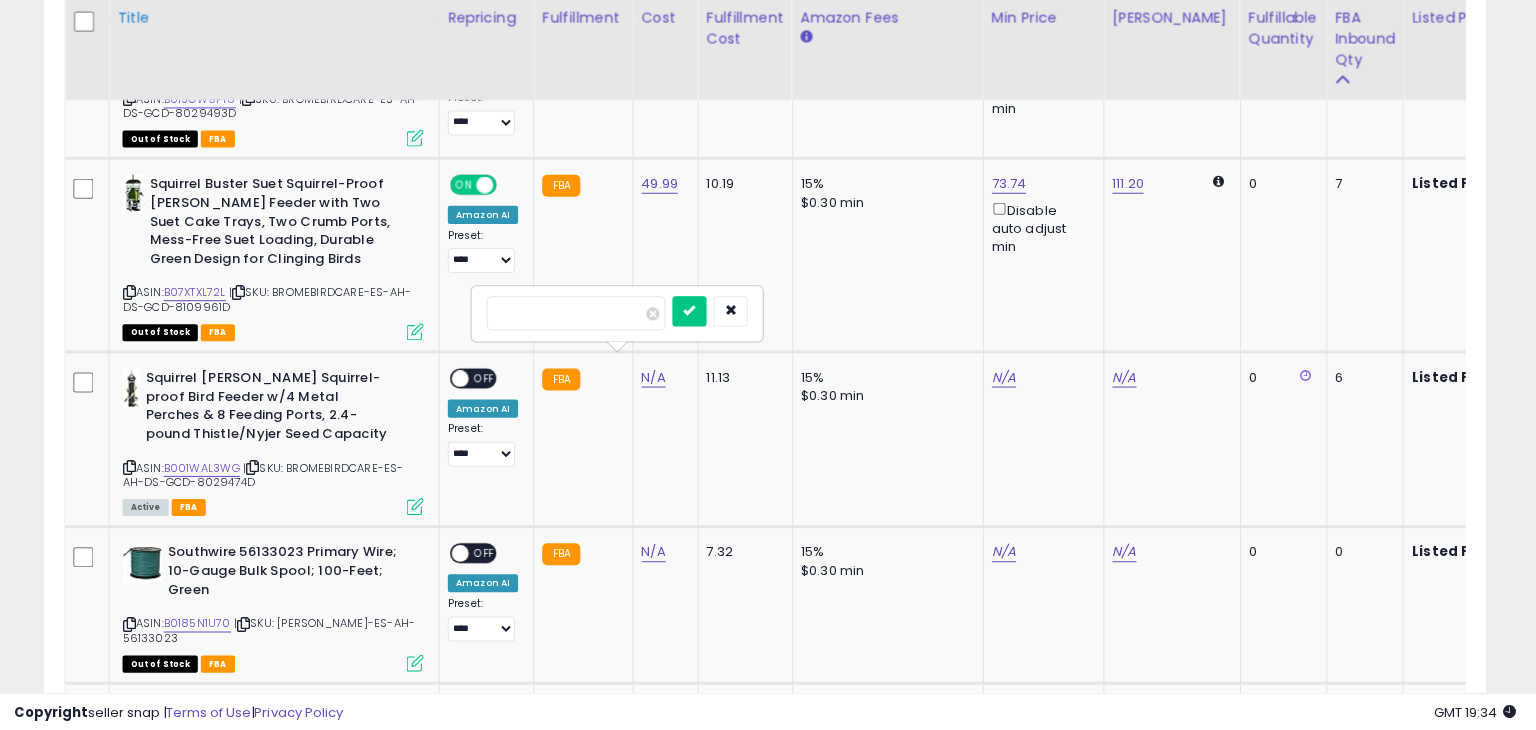 scroll, scrollTop: 1497, scrollLeft: 0, axis: vertical 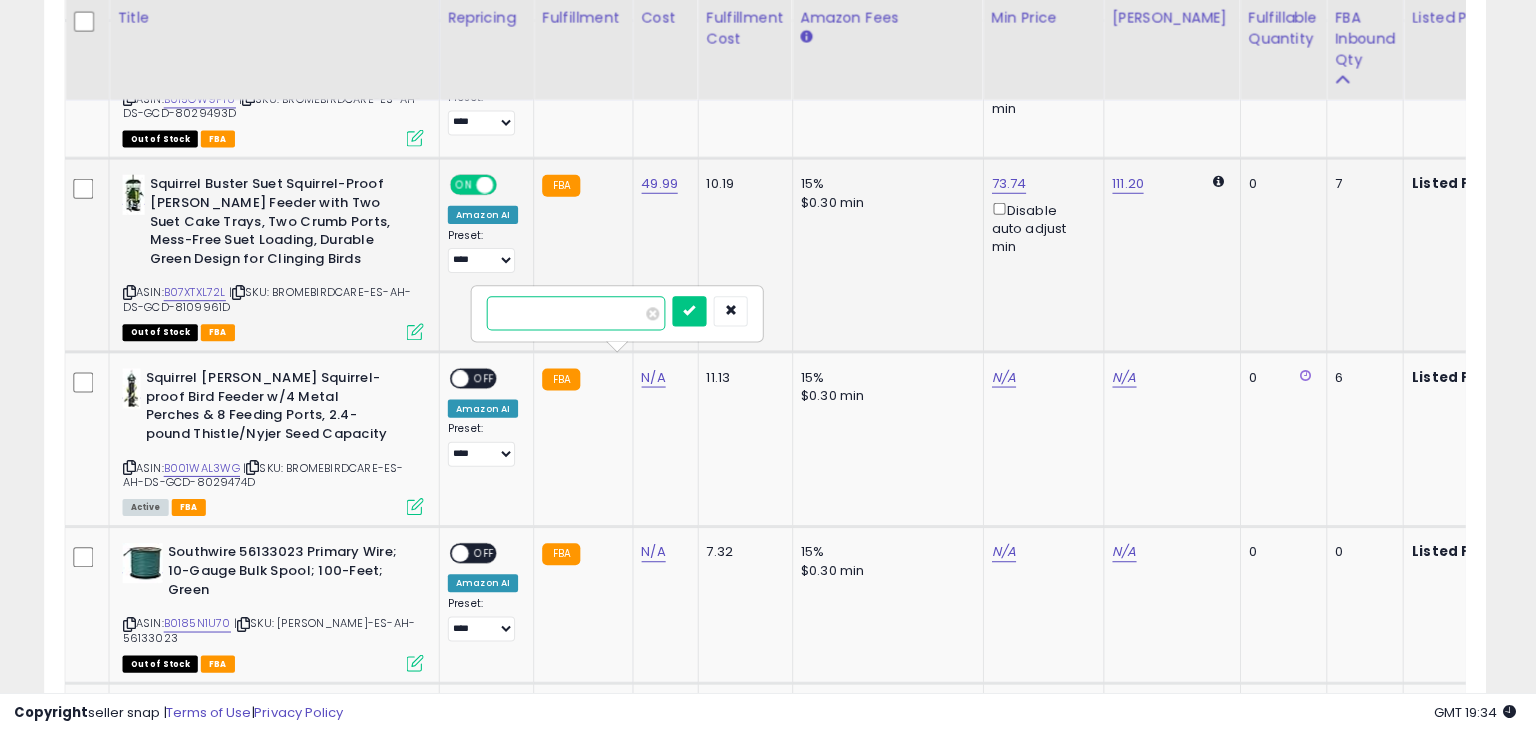 type on "*****" 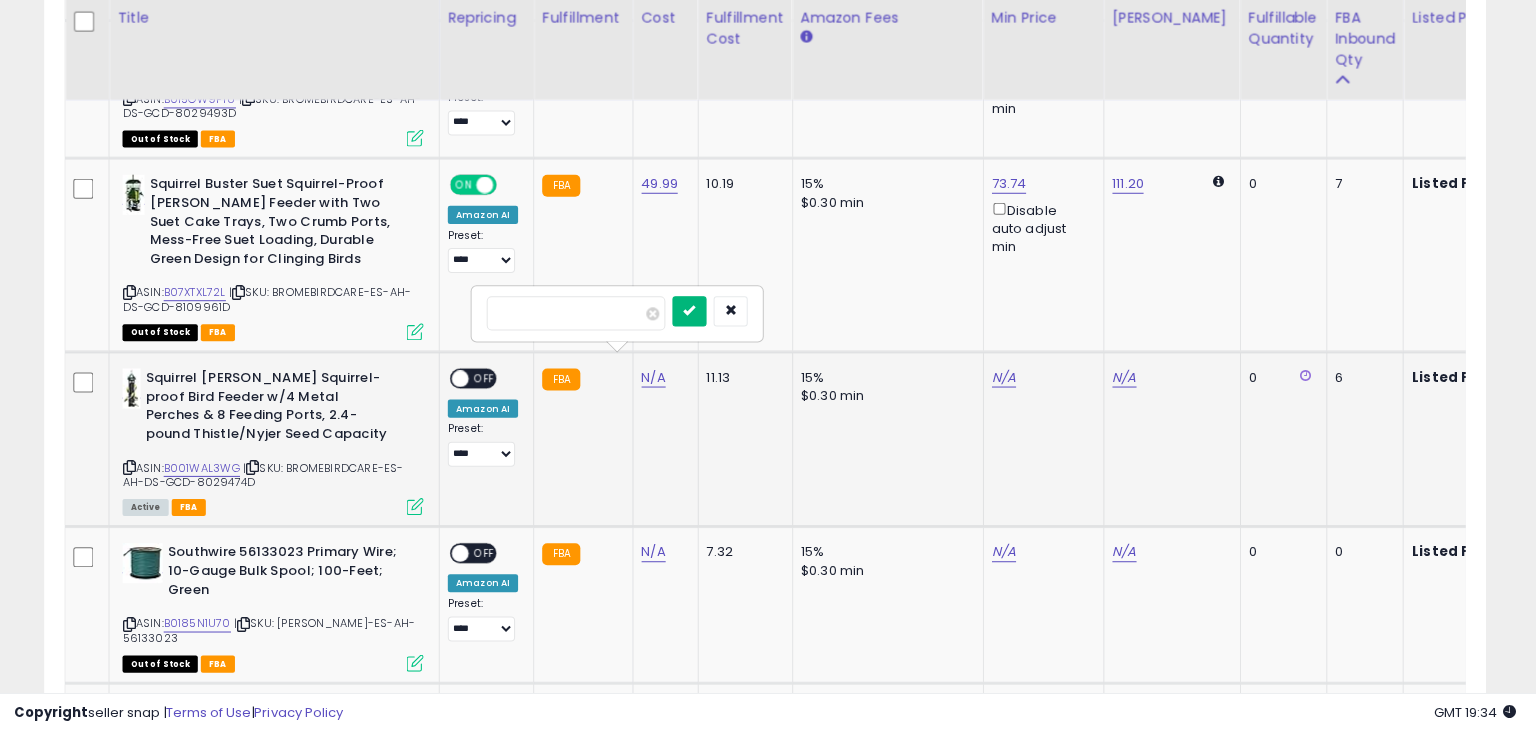click at bounding box center (693, 309) 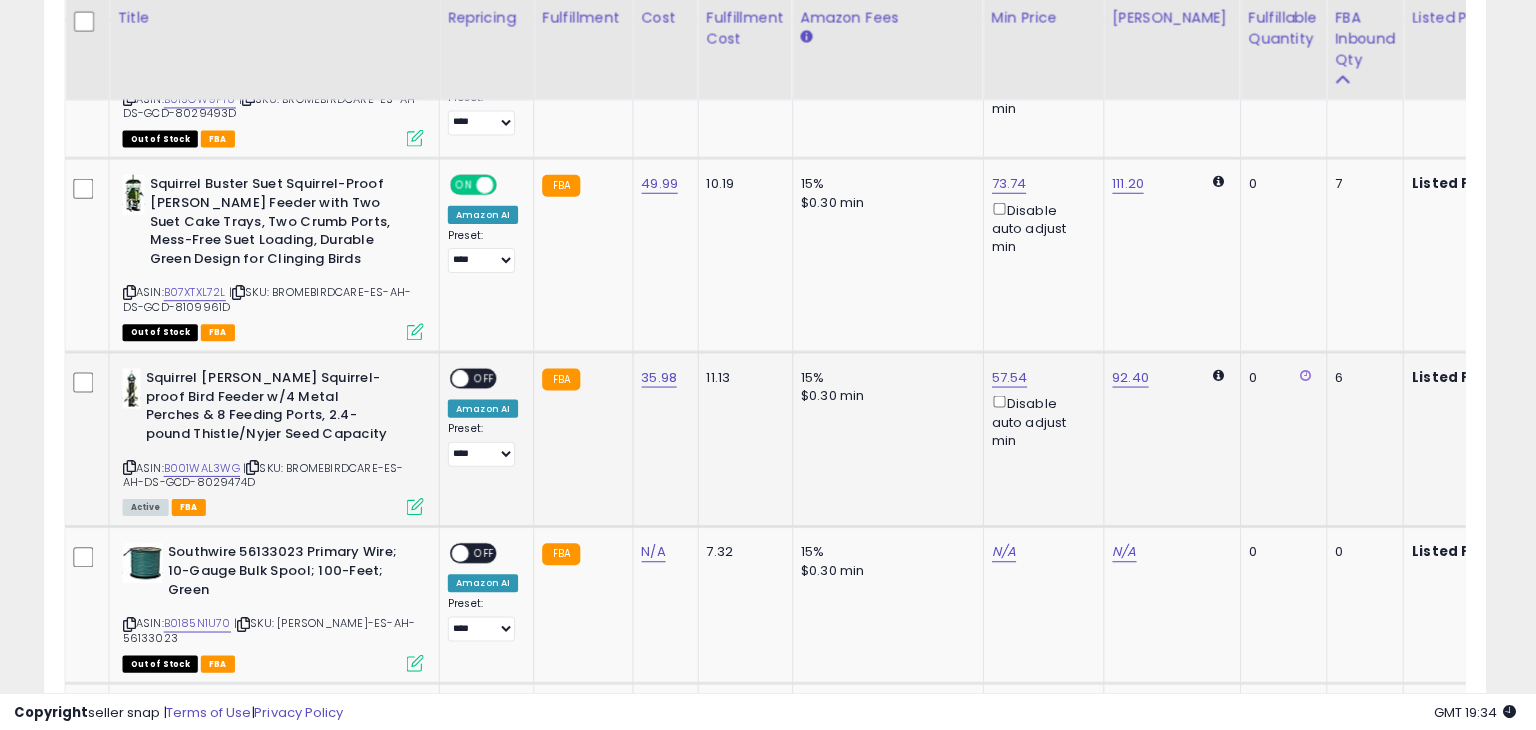 click on "OFF" at bounding box center (489, 377) 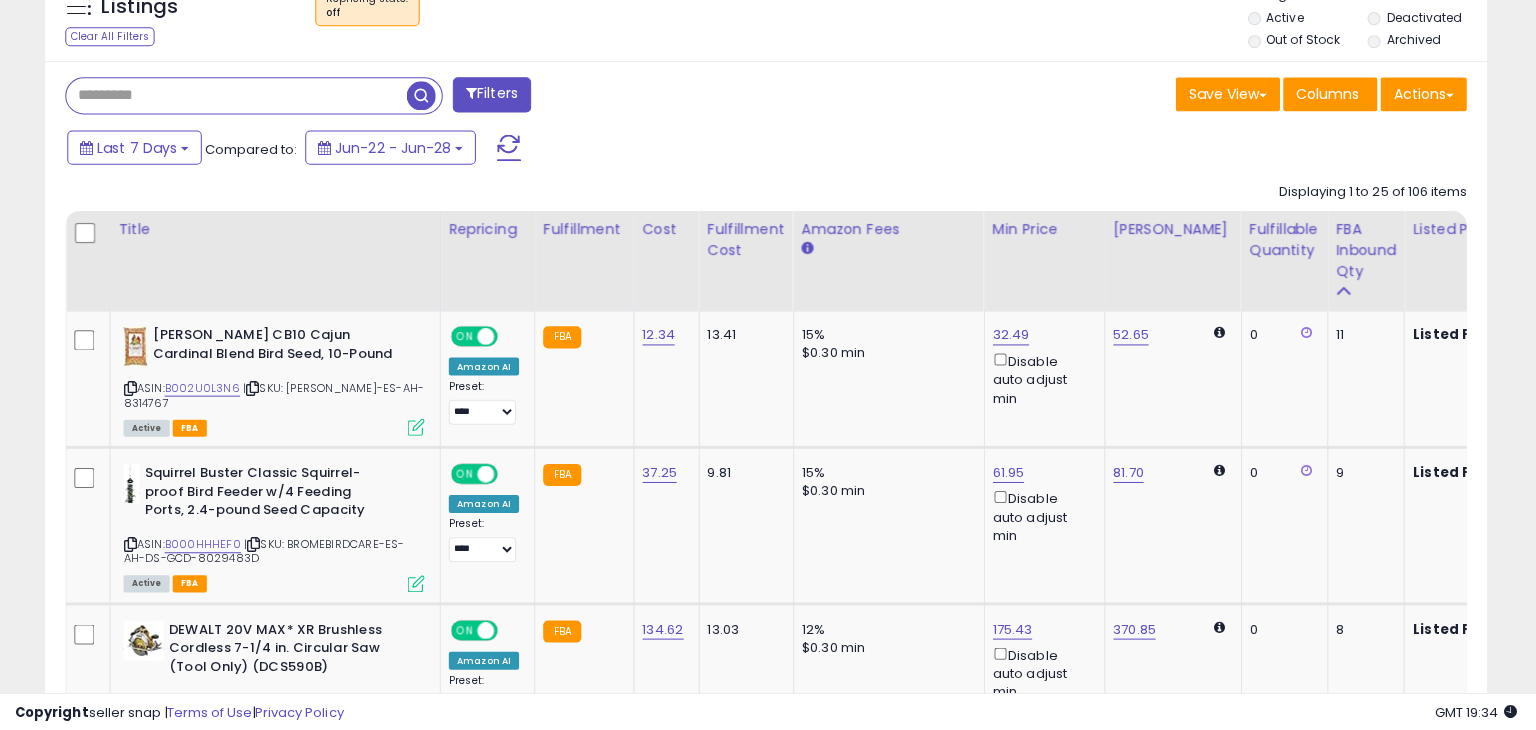 scroll, scrollTop: 592, scrollLeft: 0, axis: vertical 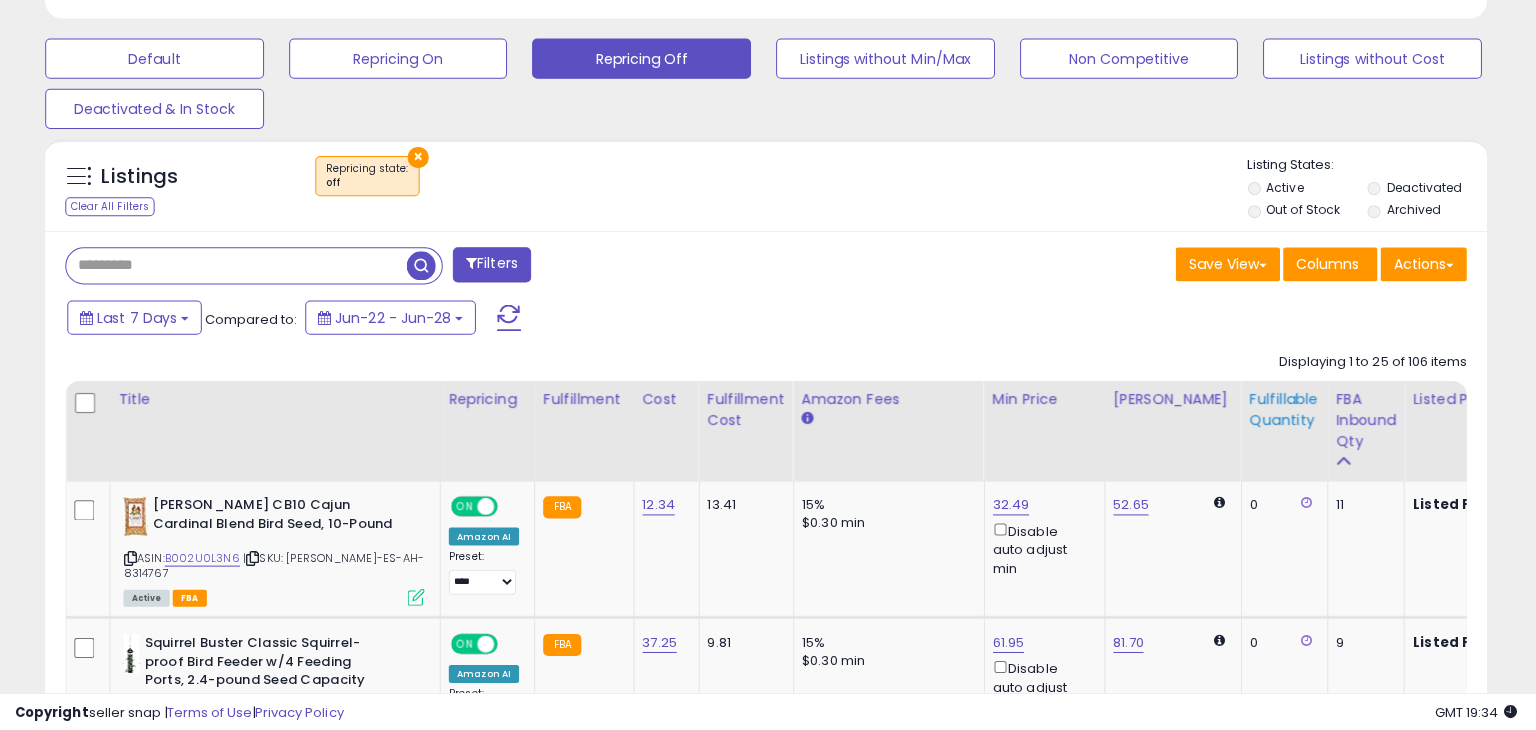 click on "Fulfillable Quantity" at bounding box center [1284, 408] 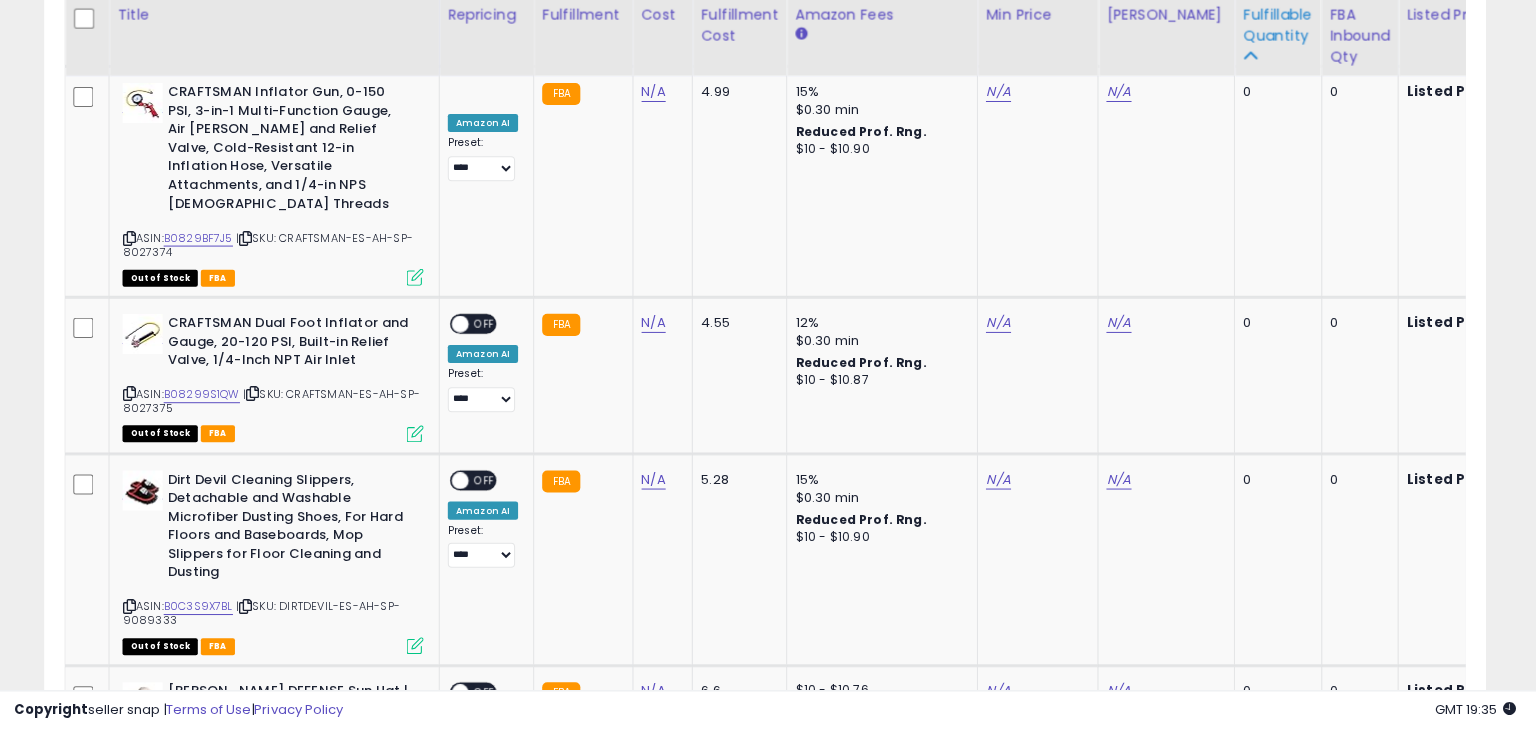 scroll, scrollTop: 0, scrollLeft: 0, axis: both 